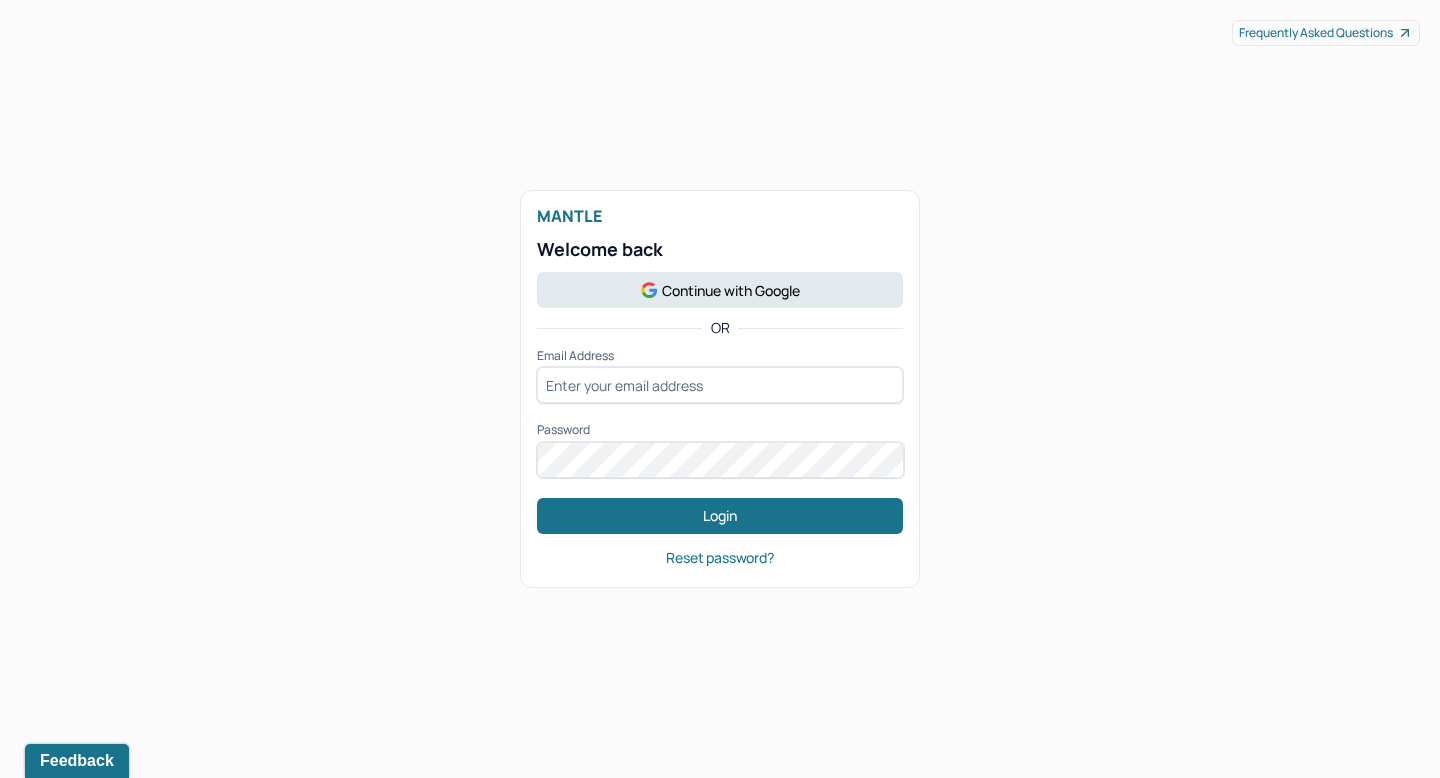 scroll, scrollTop: 0, scrollLeft: 0, axis: both 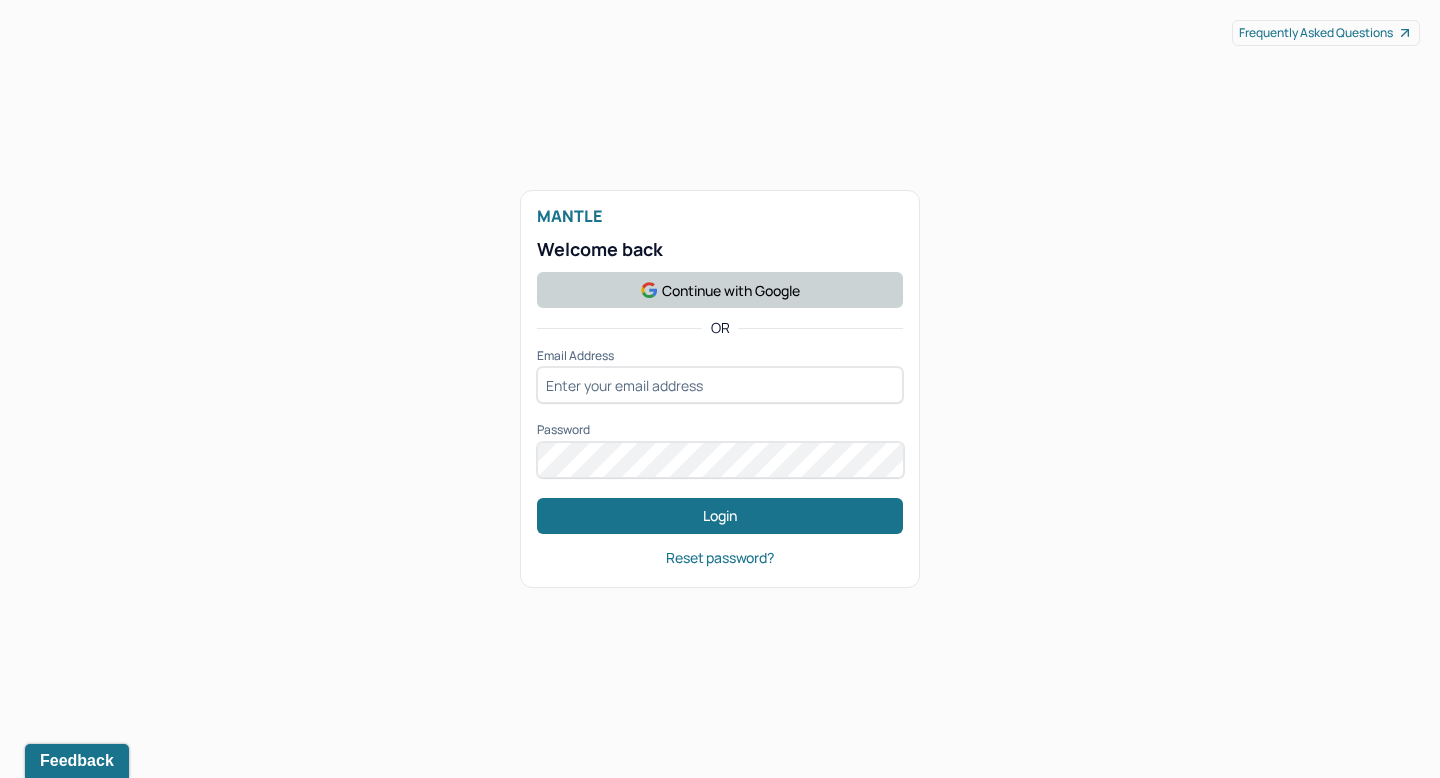 click on "Continue with Google" at bounding box center (720, 290) 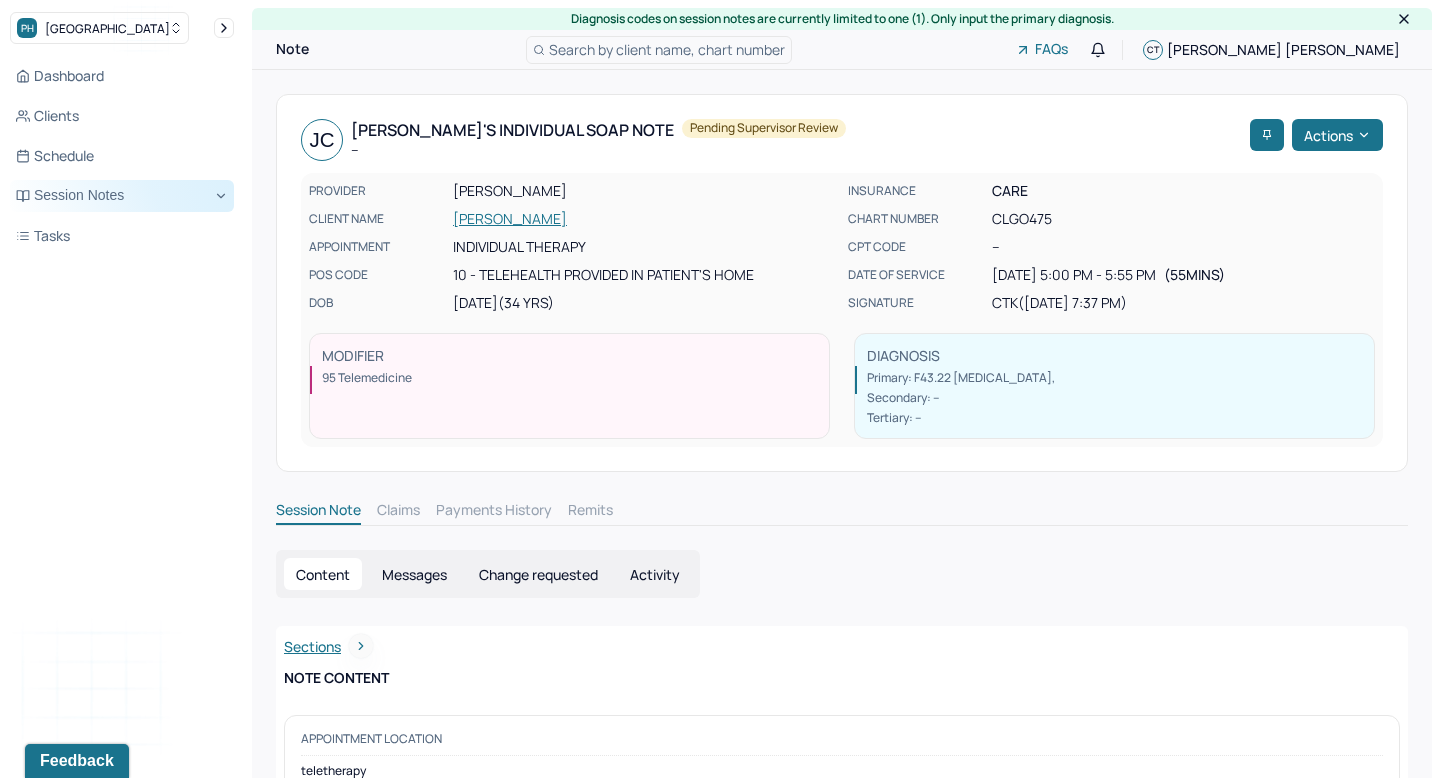 click on "Session Notes" at bounding box center (122, 196) 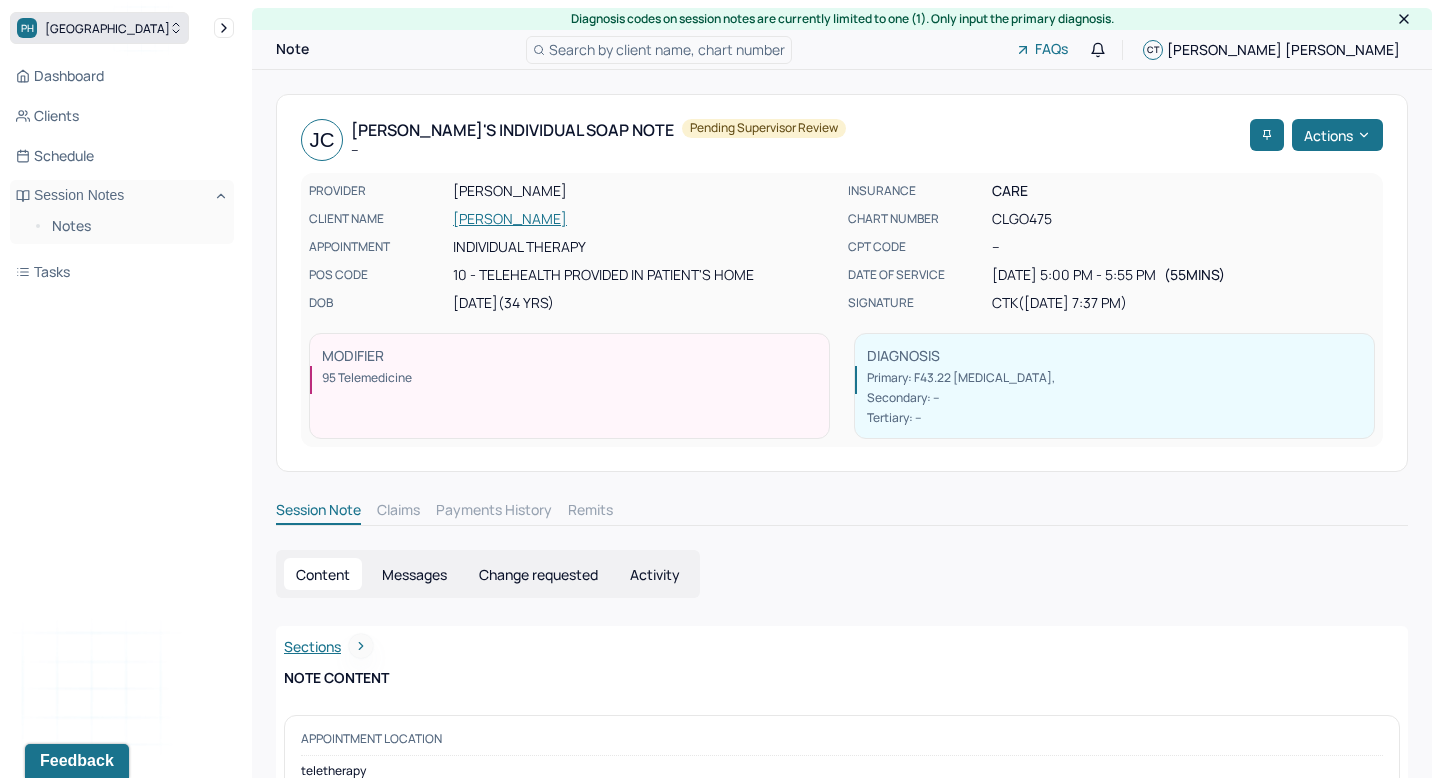 click on "[GEOGRAPHIC_DATA]" at bounding box center (99, 28) 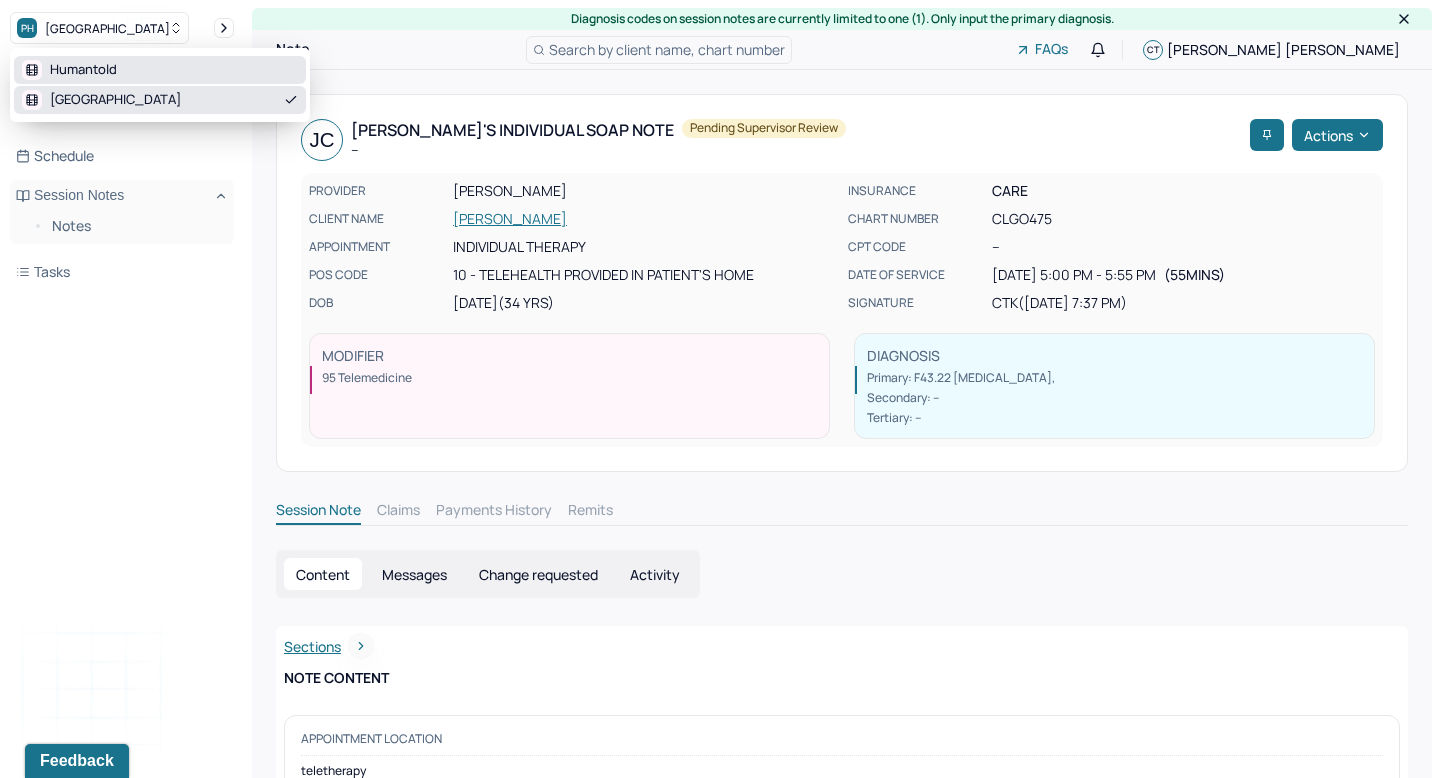 click on "Humantold" at bounding box center [83, 70] 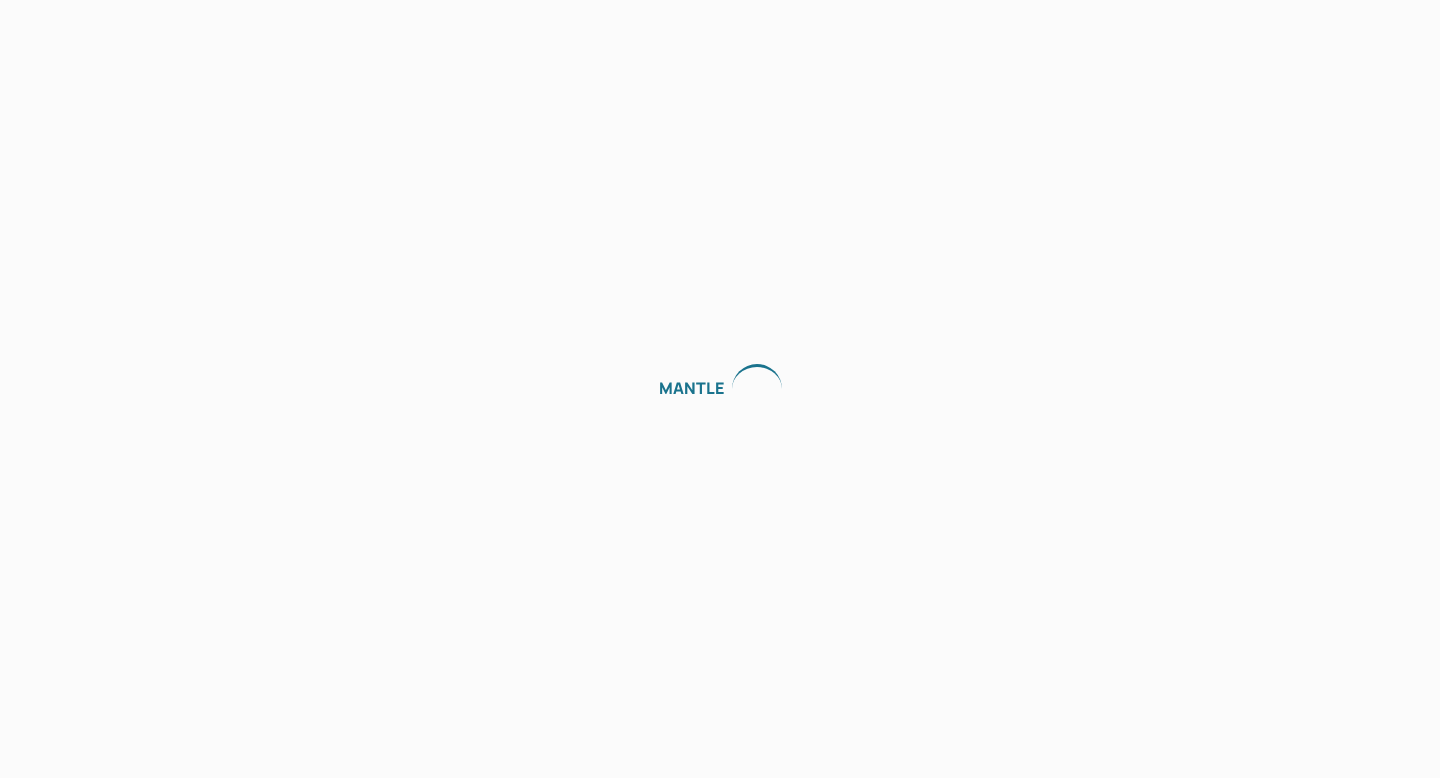 scroll, scrollTop: 0, scrollLeft: 0, axis: both 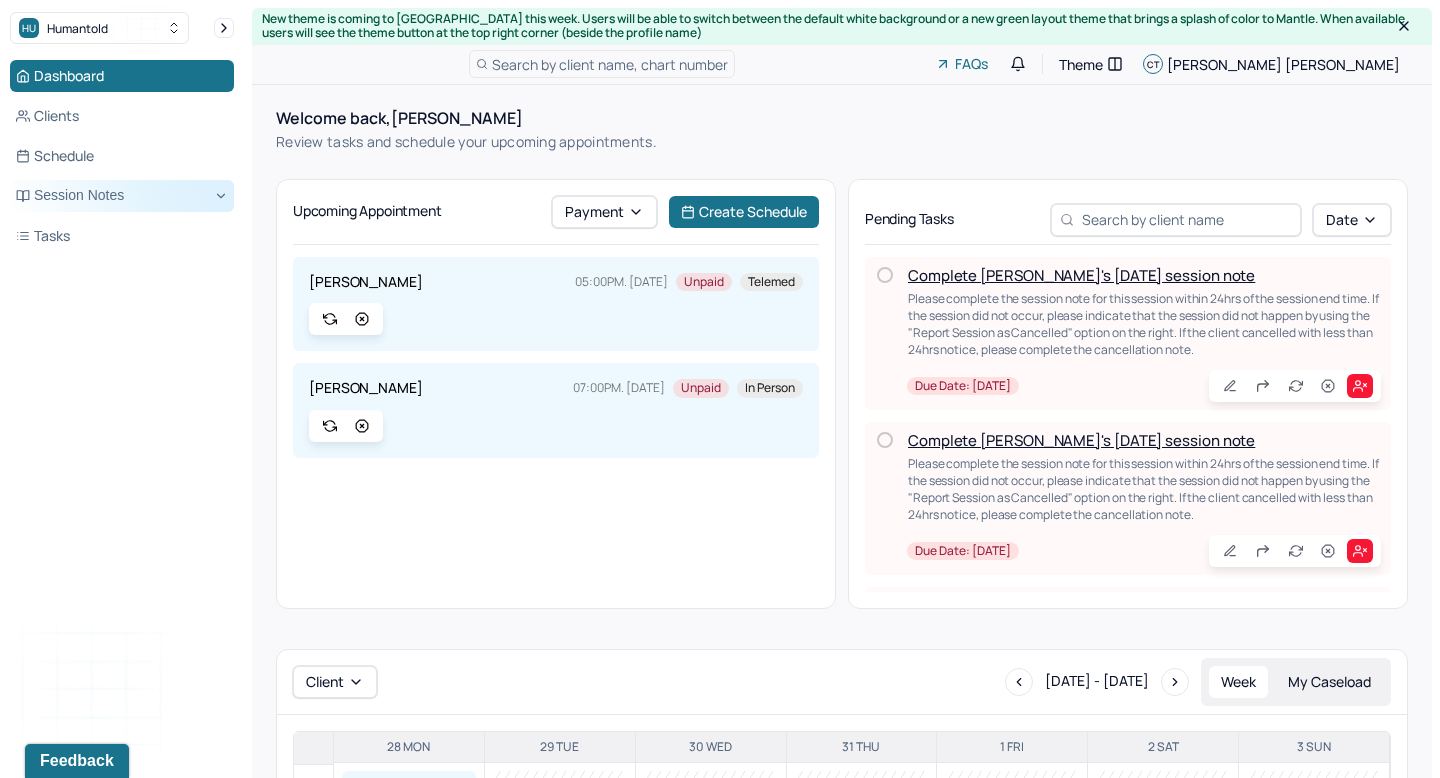 click on "Session Notes" at bounding box center (122, 196) 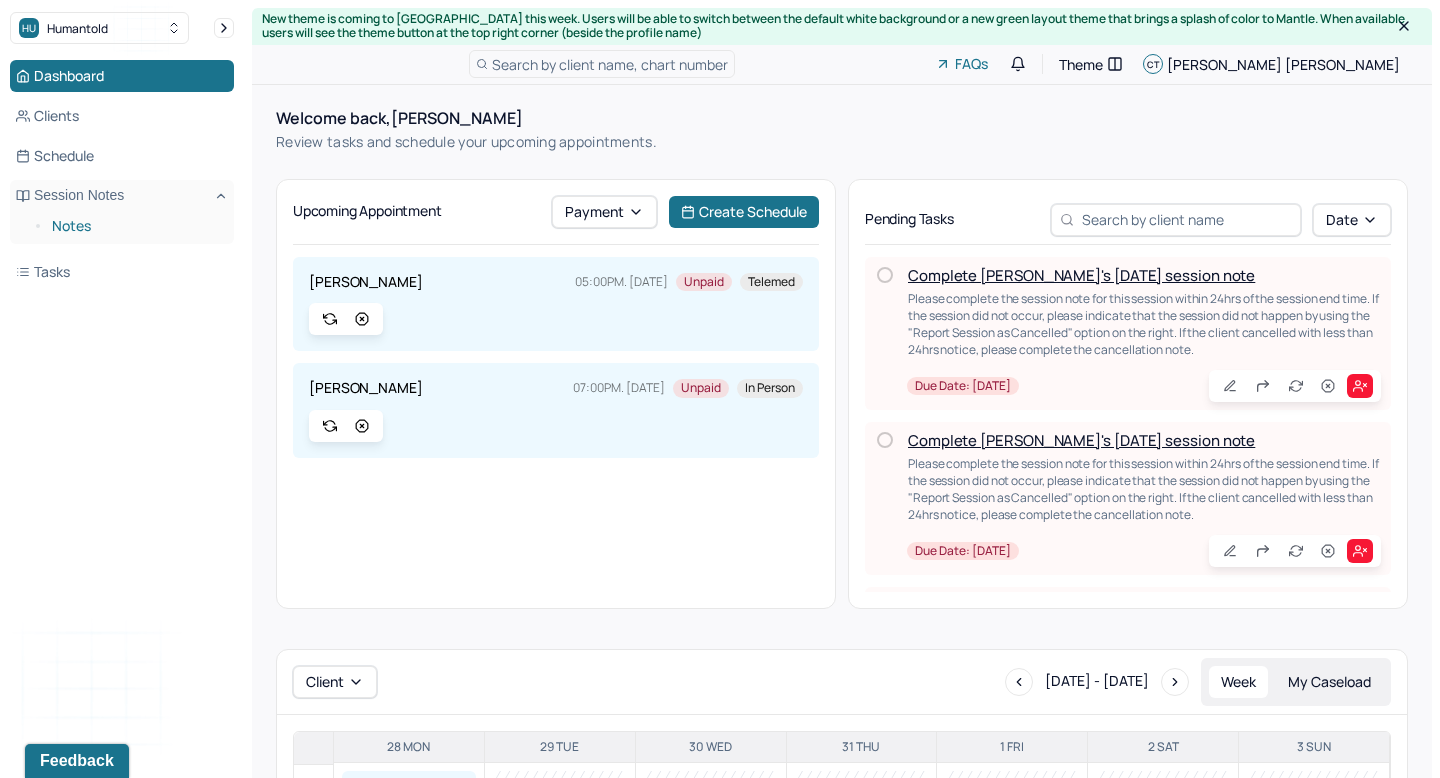 click on "Notes" at bounding box center [135, 226] 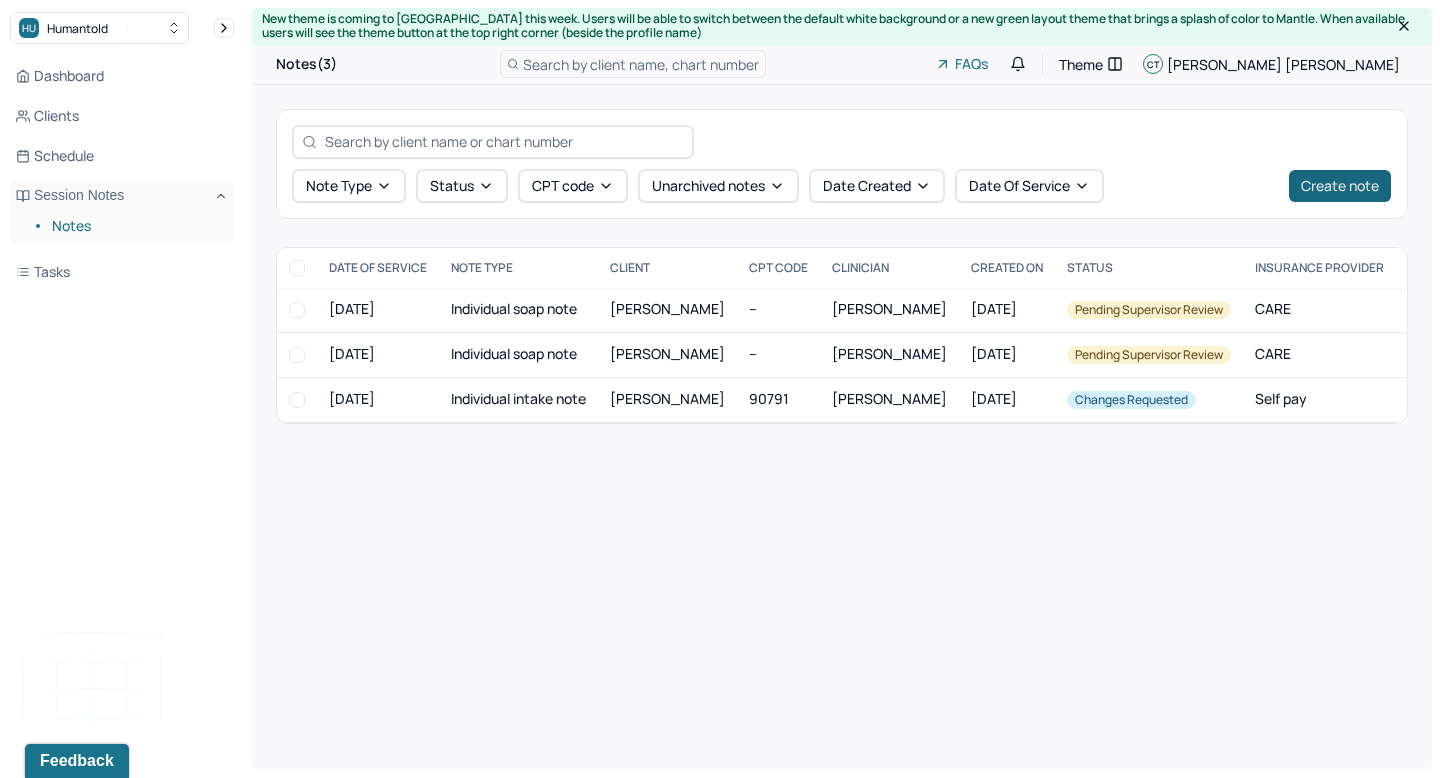 click on "Create note" at bounding box center [1340, 186] 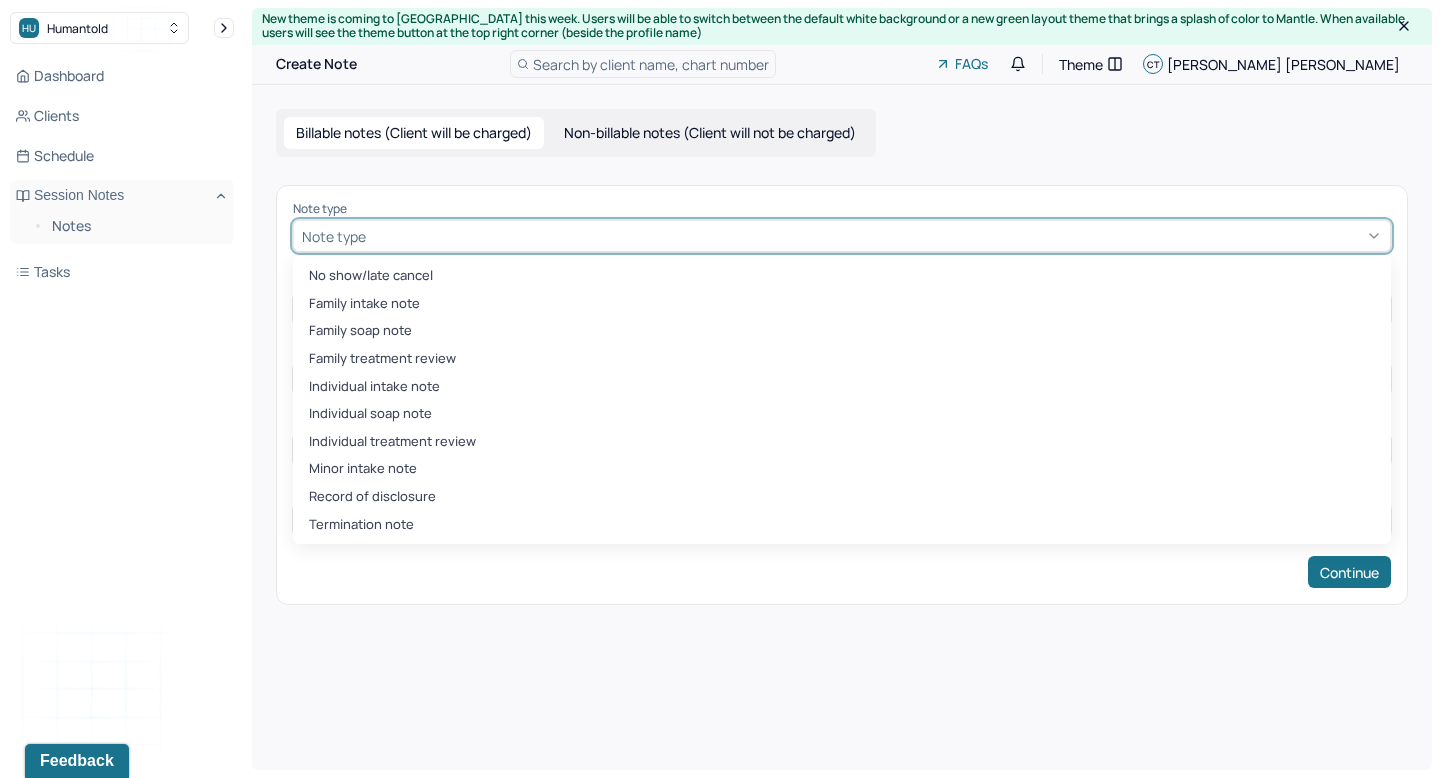 click on "Note type" at bounding box center [842, 236] 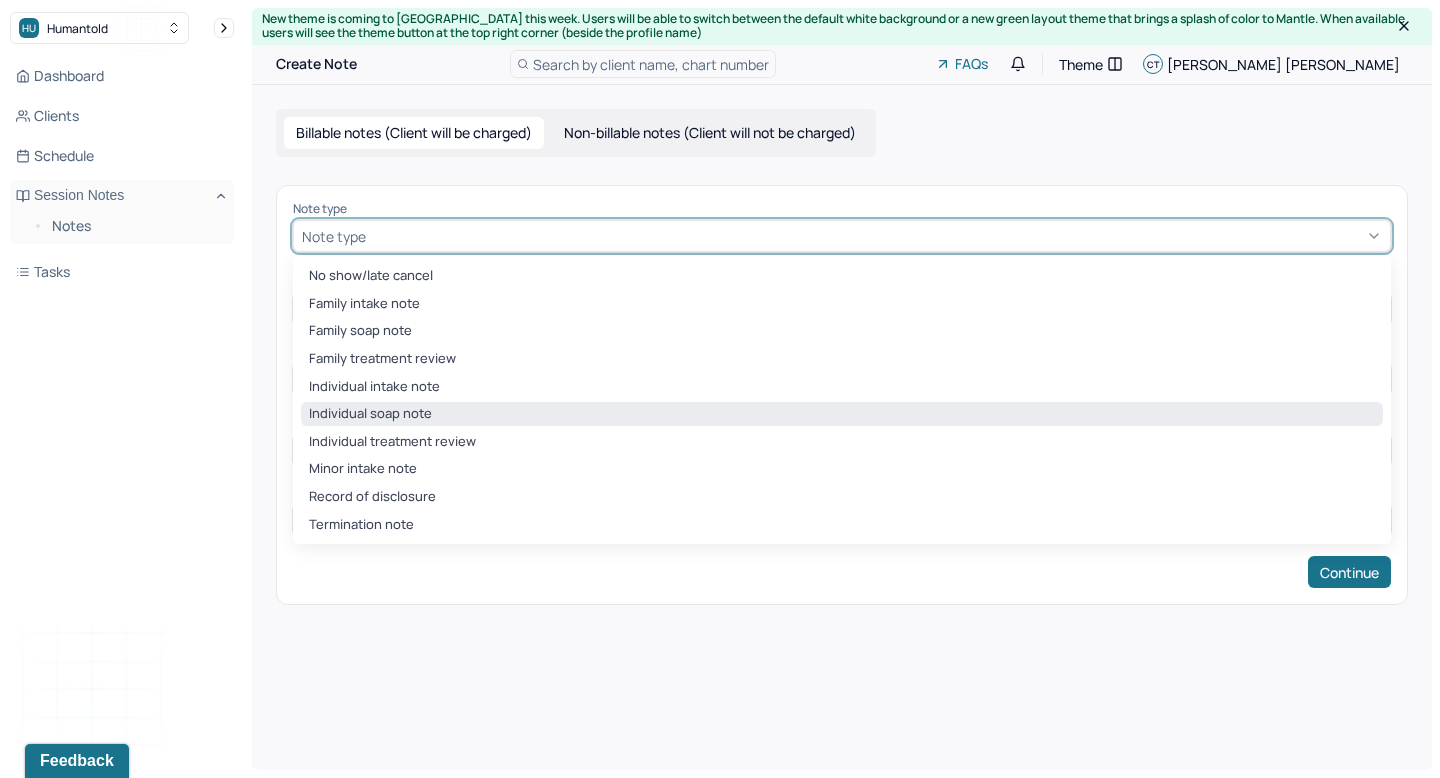 click on "Individual soap note" at bounding box center [842, 414] 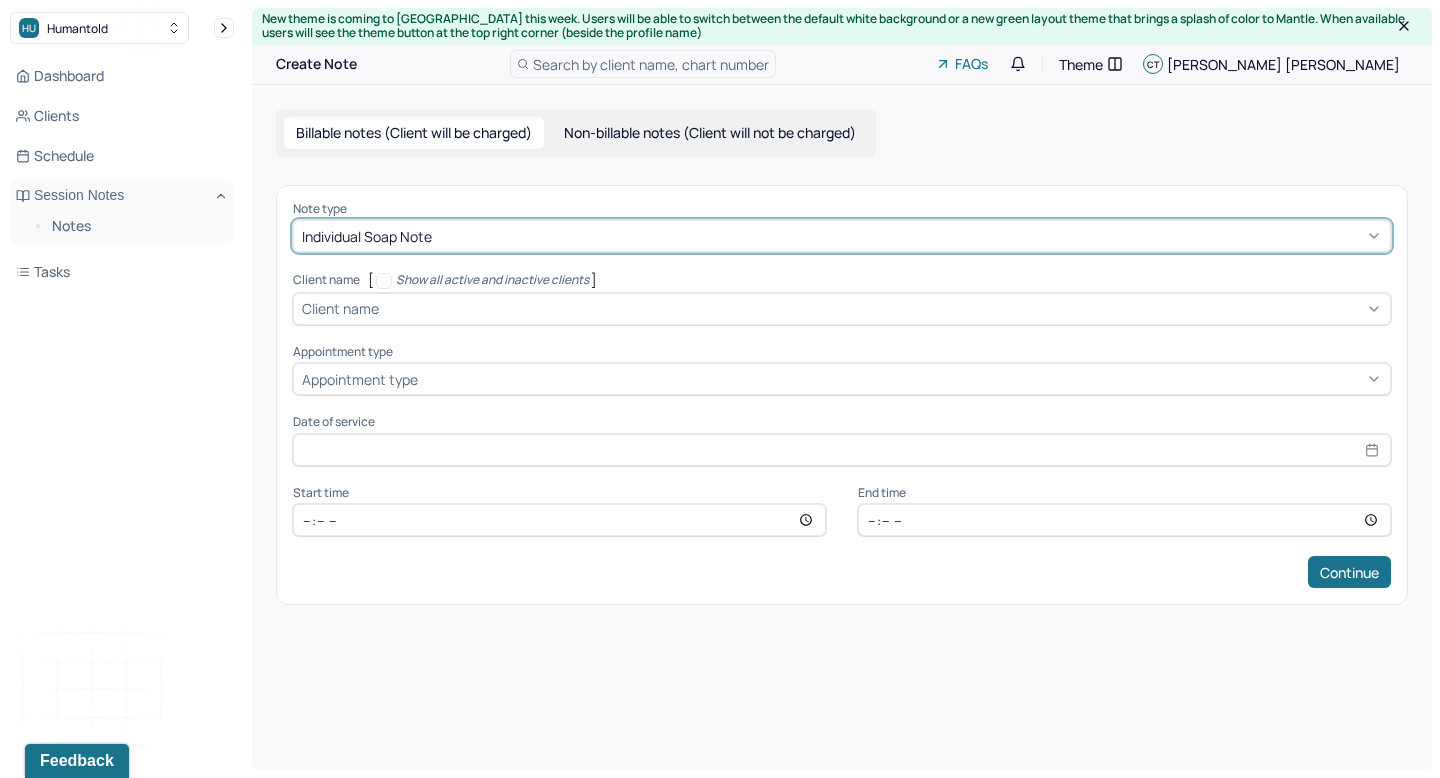 click at bounding box center [882, 308] 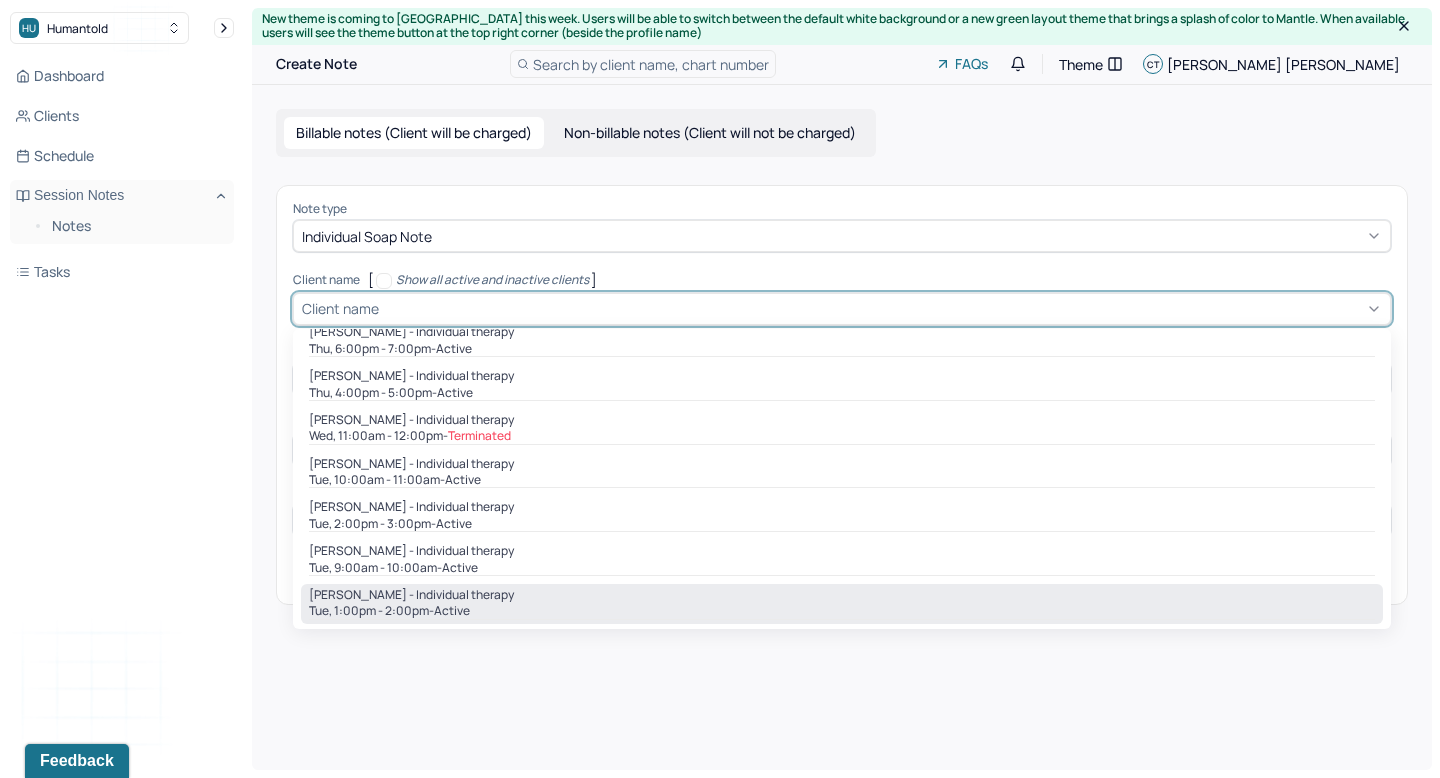 scroll, scrollTop: 588, scrollLeft: 0, axis: vertical 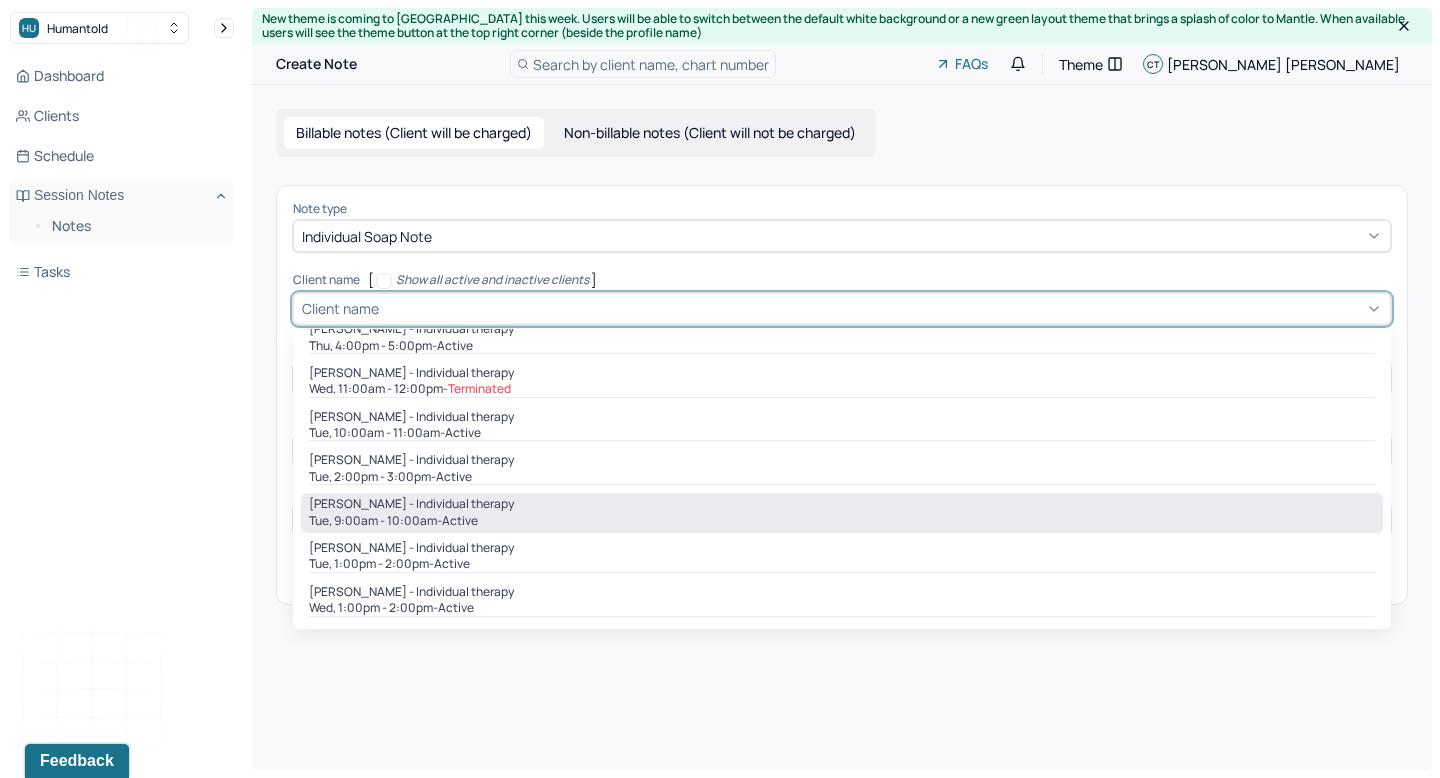 click on "Tue, 9:00am - 10:00am  -  active" at bounding box center (842, 521) 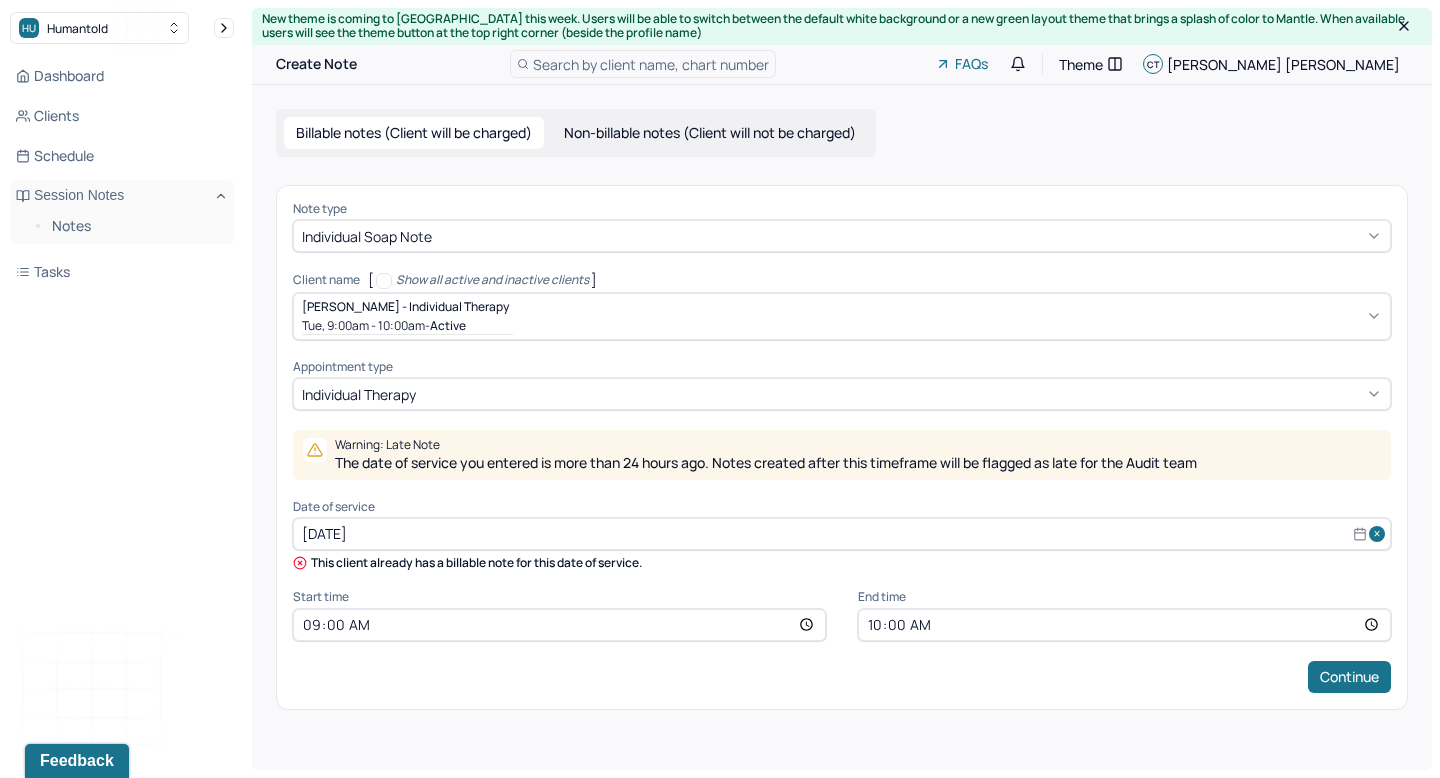 click on "Date of service Jul 22, 2025" at bounding box center (842, 525) 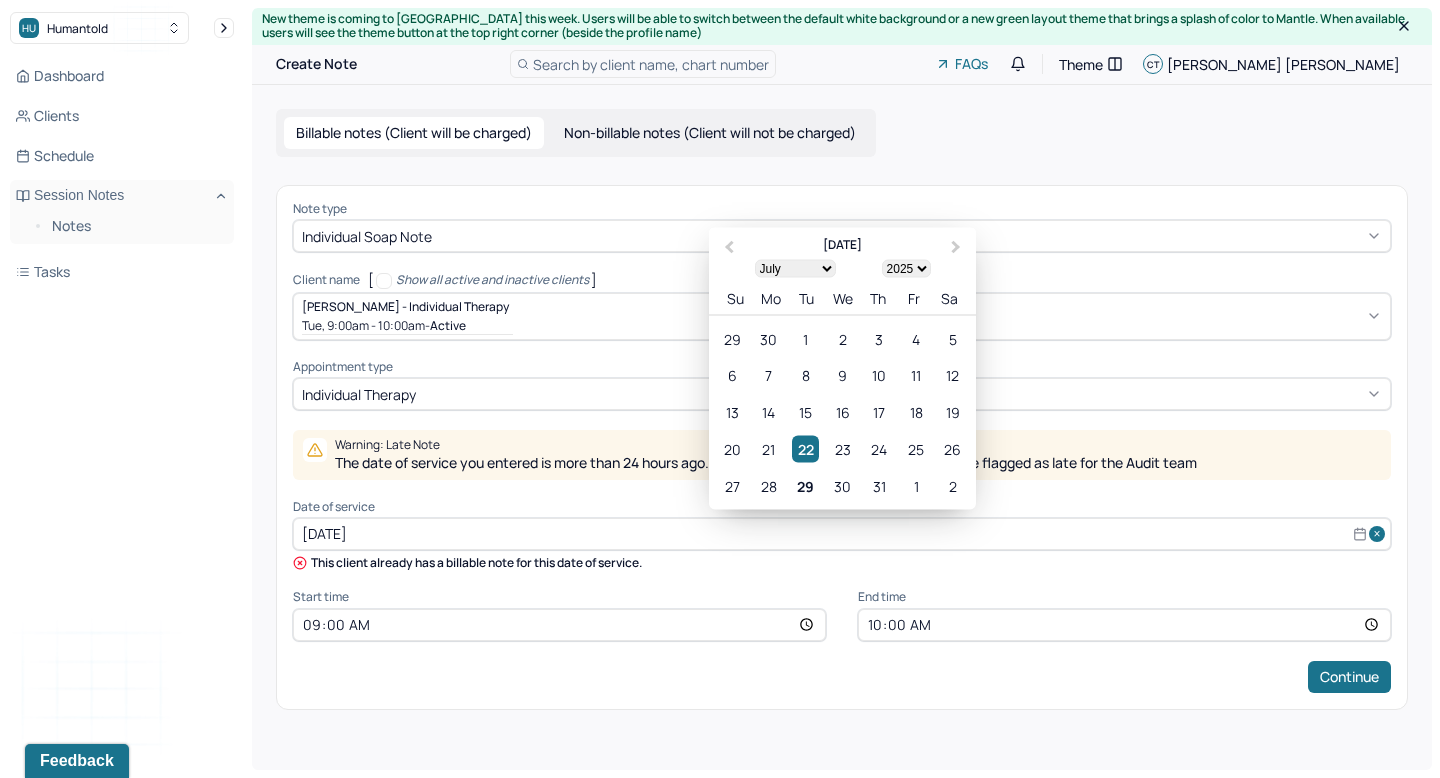 click on "Jul 22, 2025" at bounding box center (842, 534) 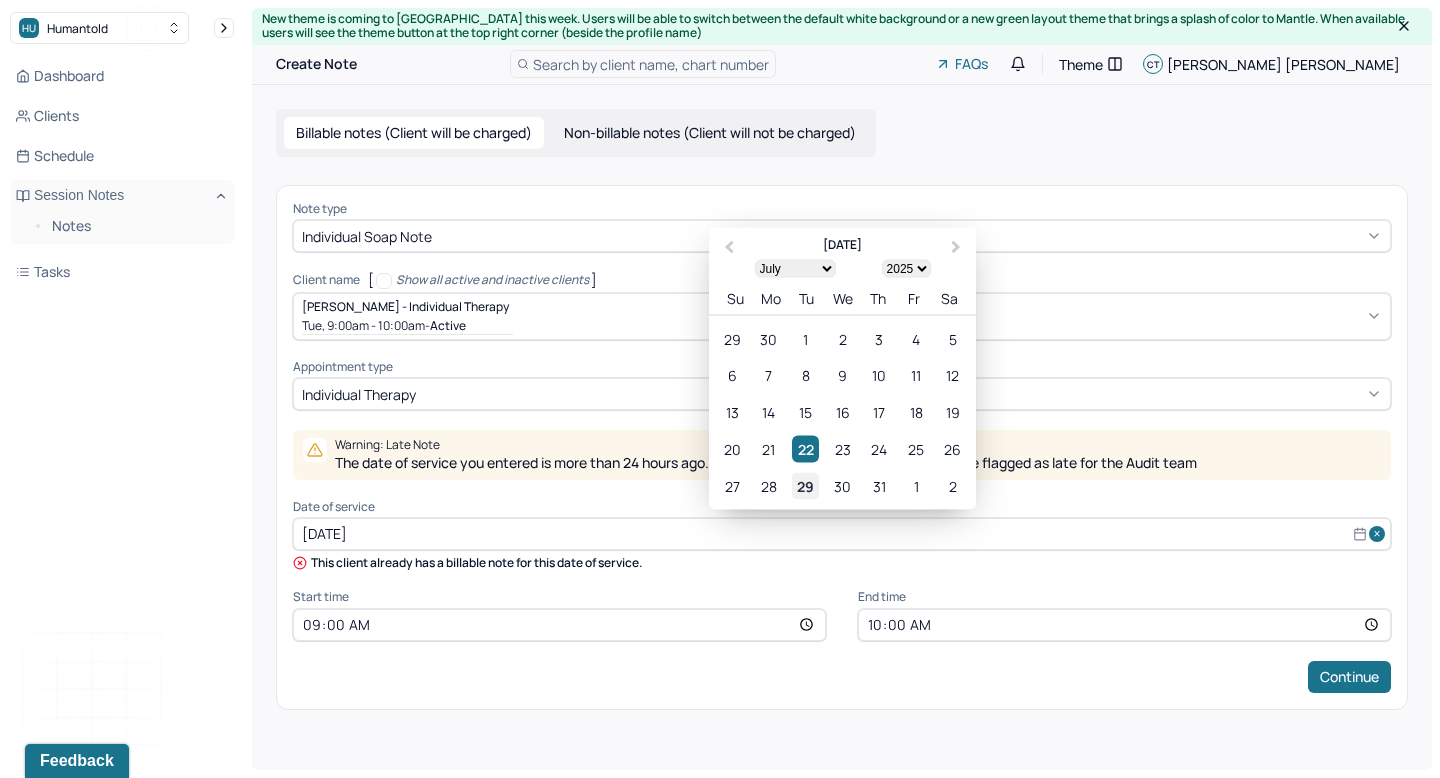 click on "29" at bounding box center [805, 485] 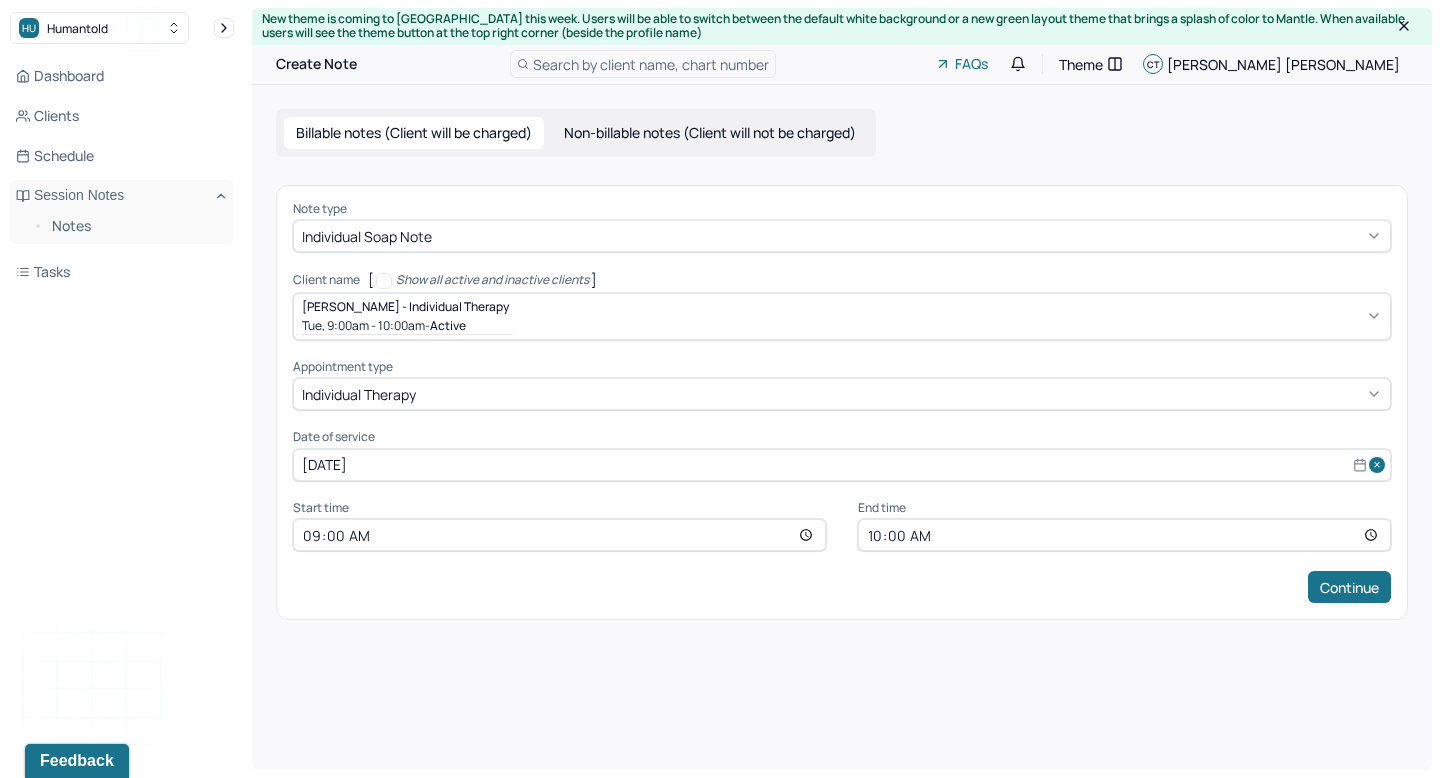 click on "10:00" at bounding box center (1124, 535) 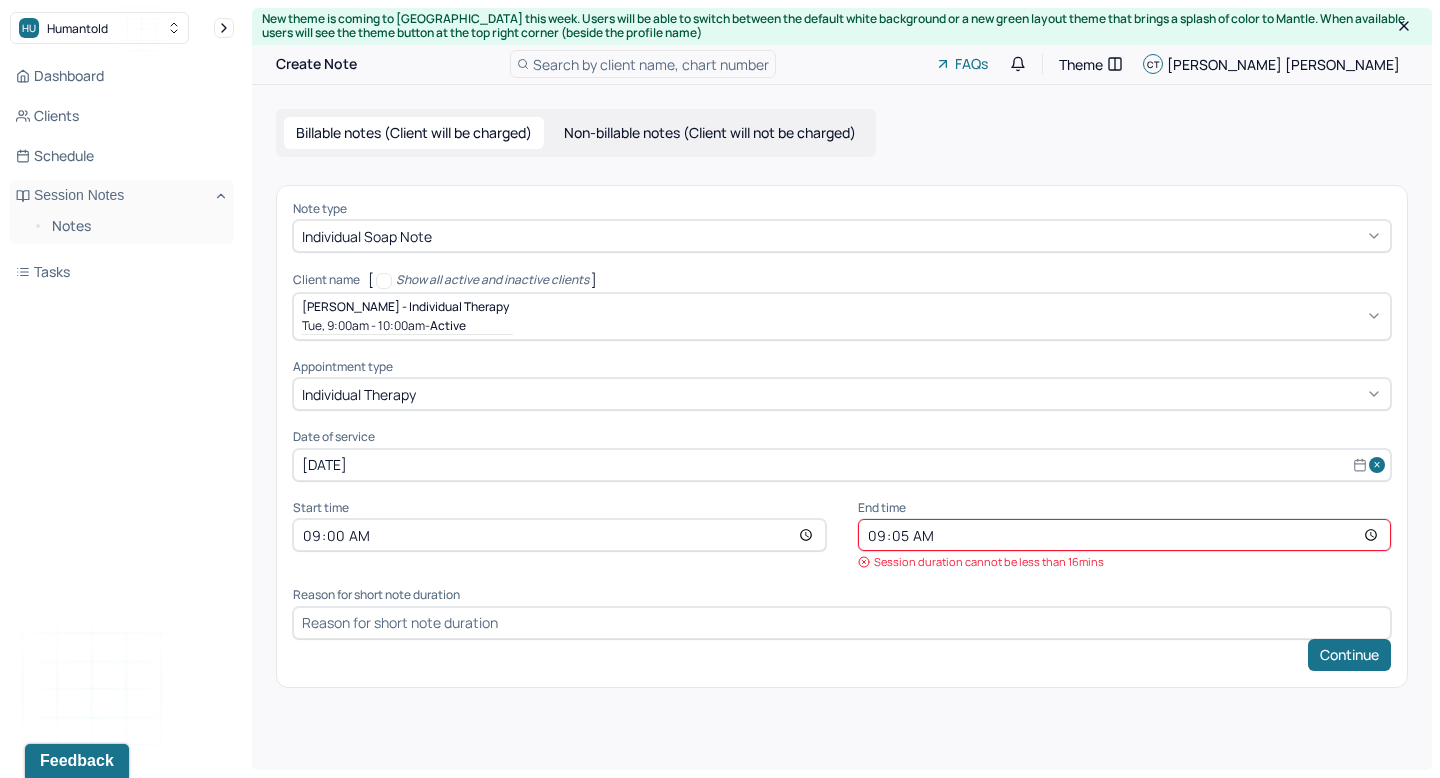 type on "09:55" 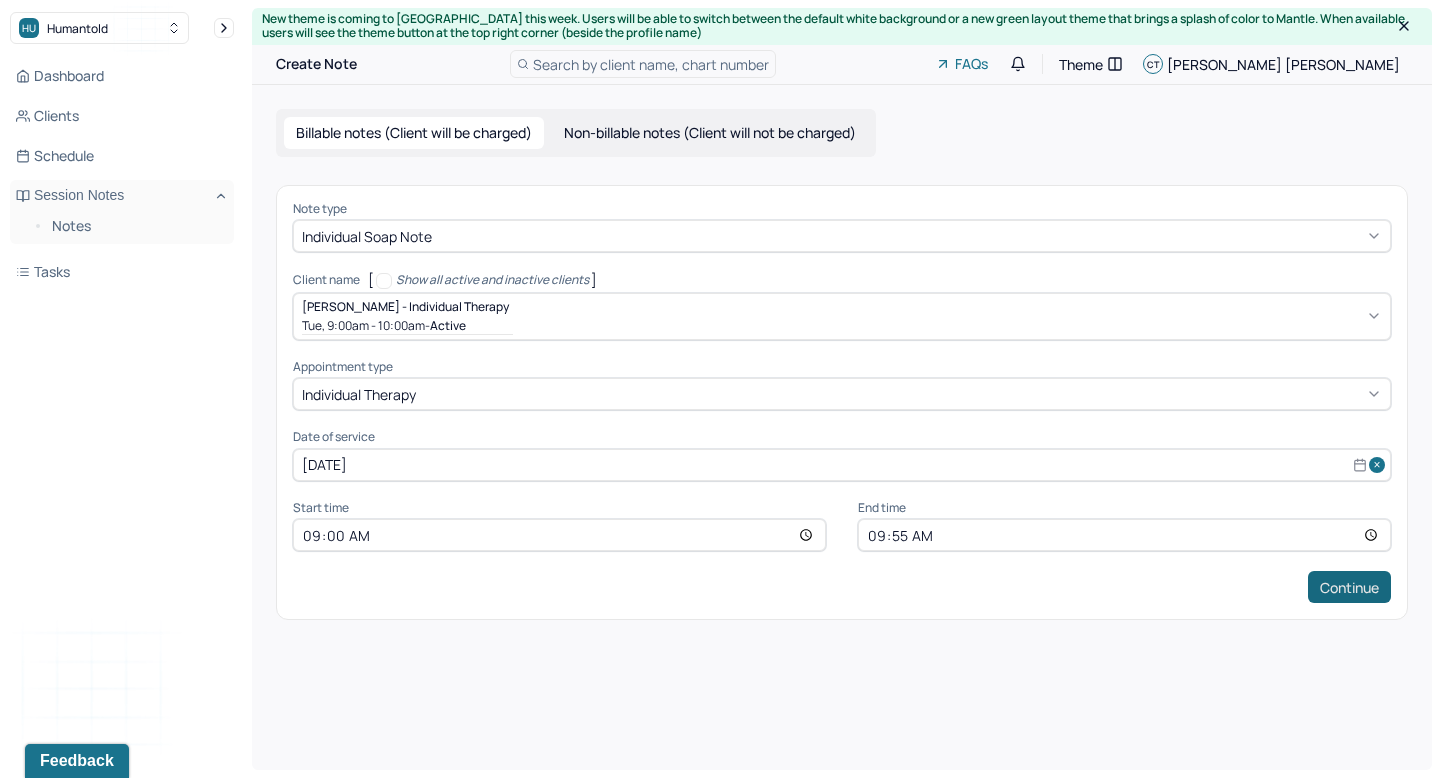 click on "Continue" at bounding box center (1349, 587) 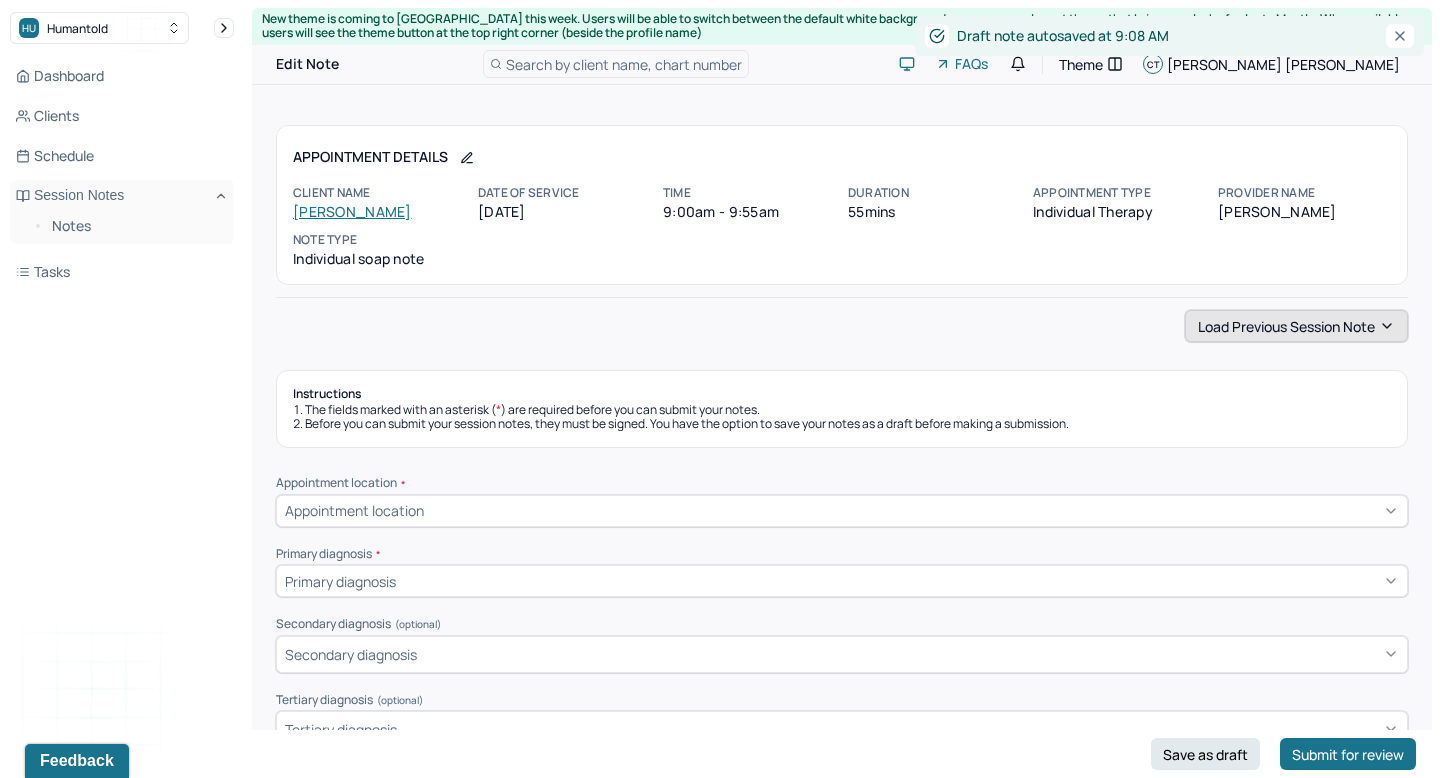 click on "Load previous session note" at bounding box center [1296, 326] 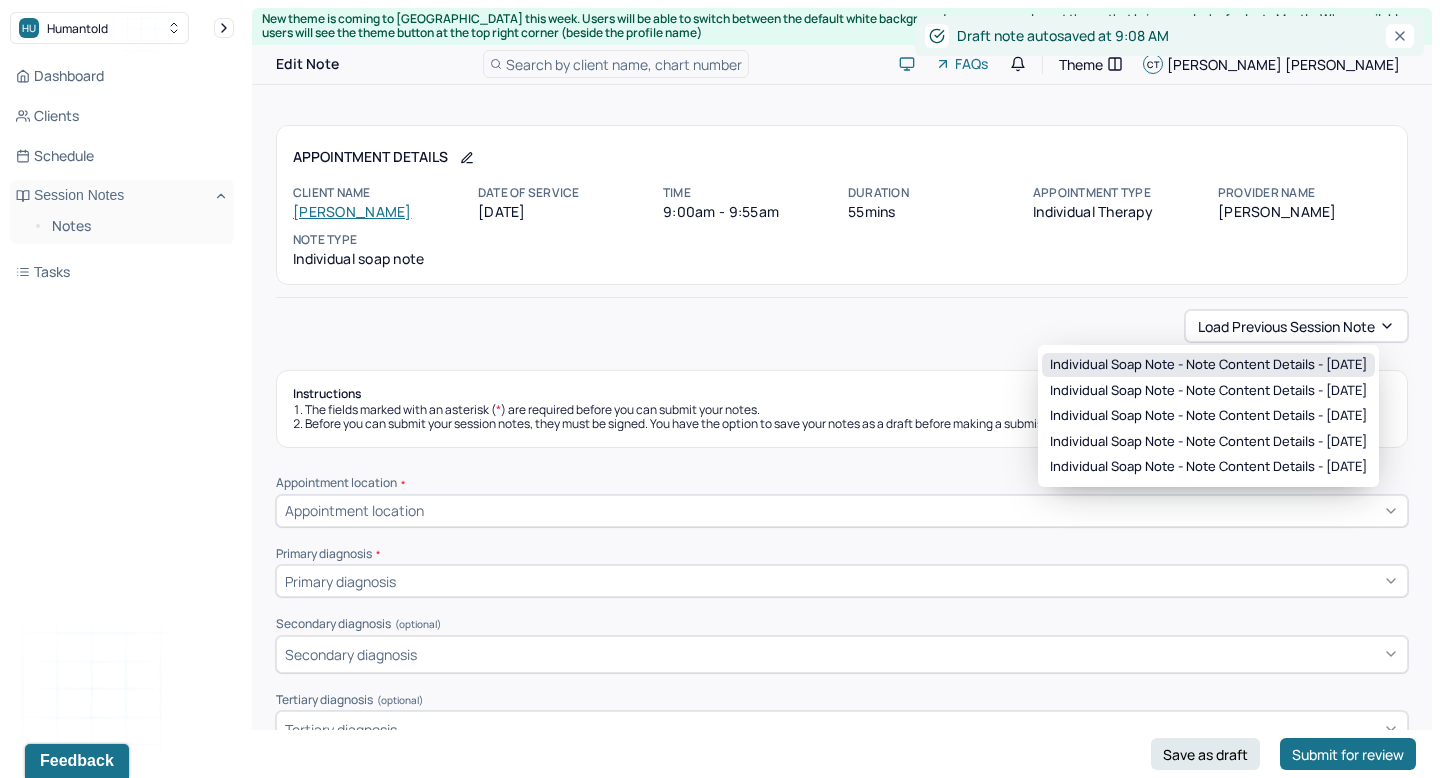click on "Individual soap note   - Note content Details -   07/22/2025" at bounding box center [1208, 365] 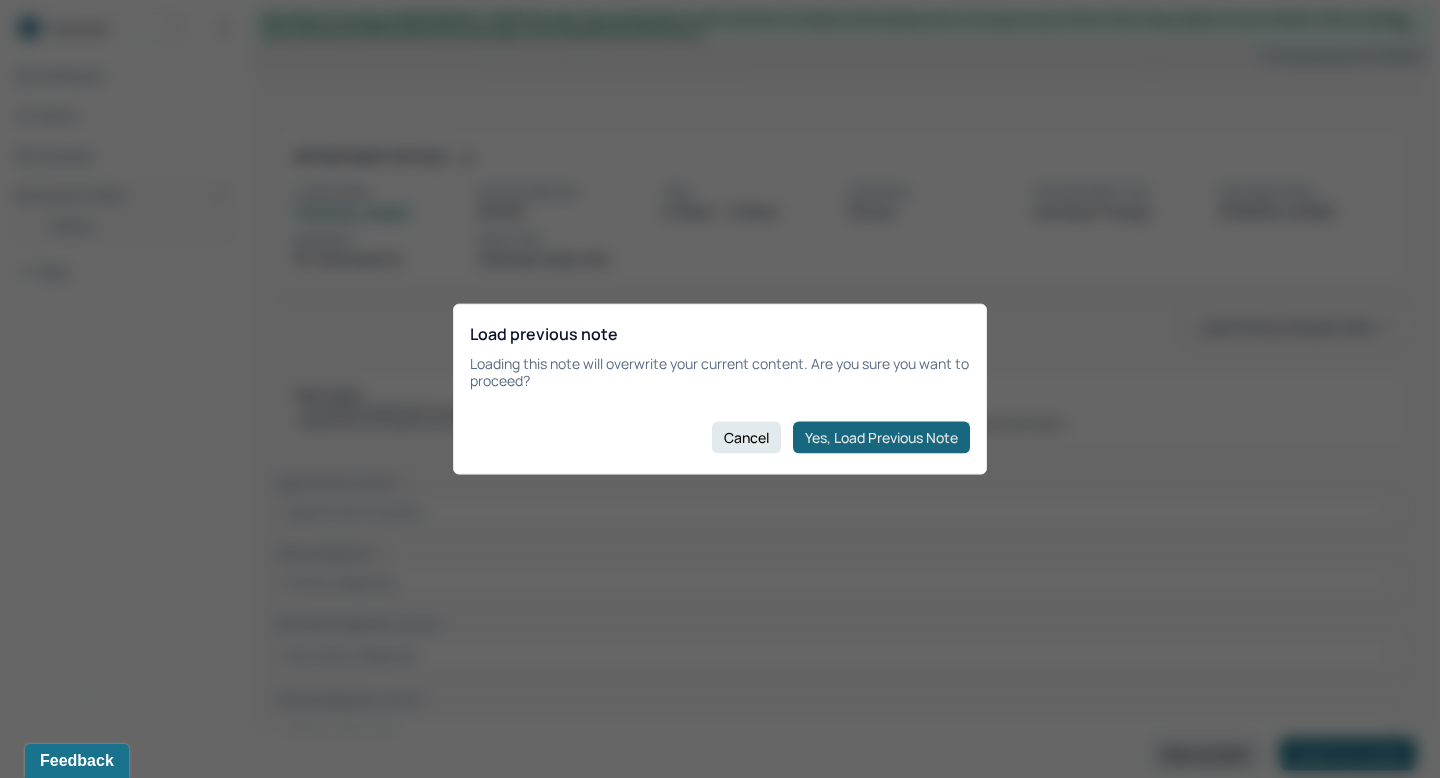 click on "Yes, Load Previous Note" at bounding box center (881, 437) 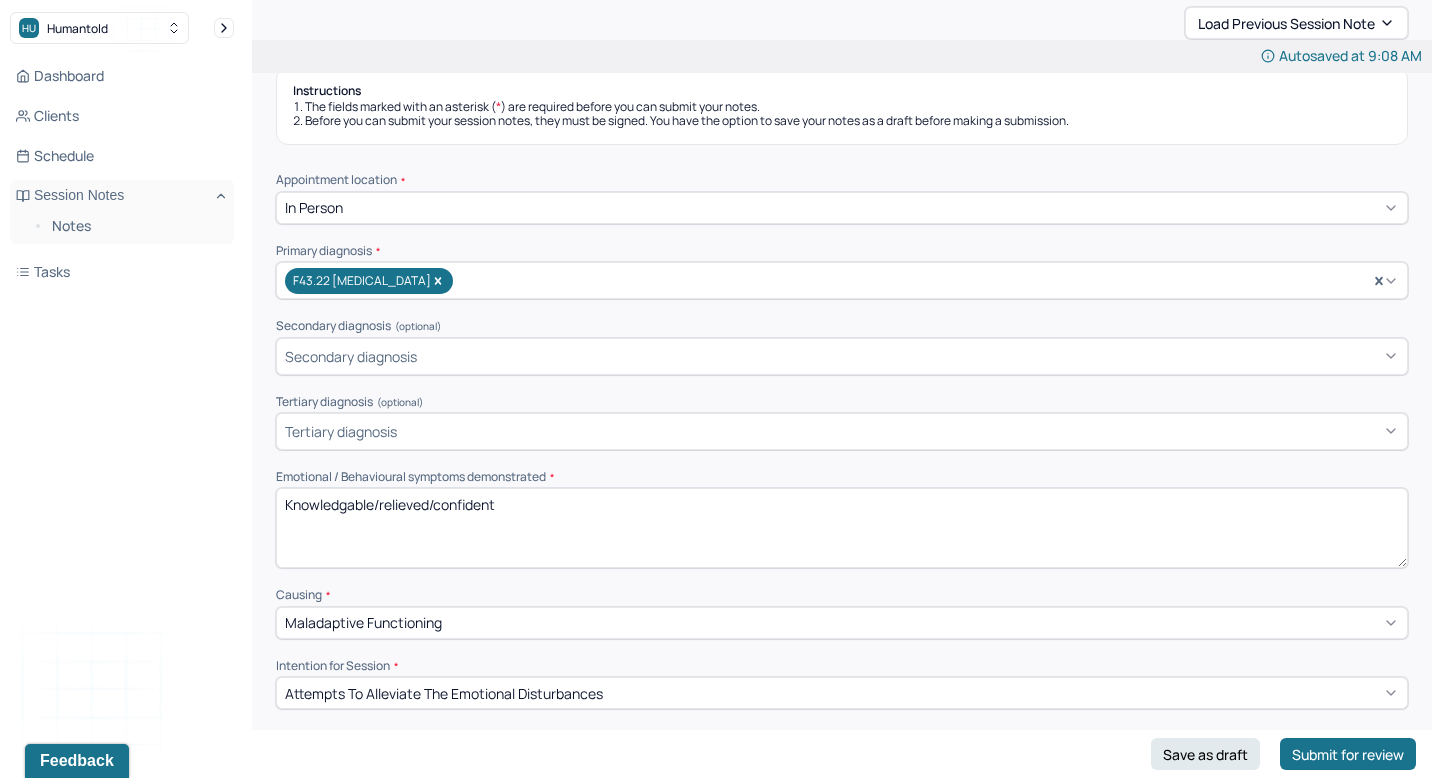 scroll, scrollTop: 302, scrollLeft: 0, axis: vertical 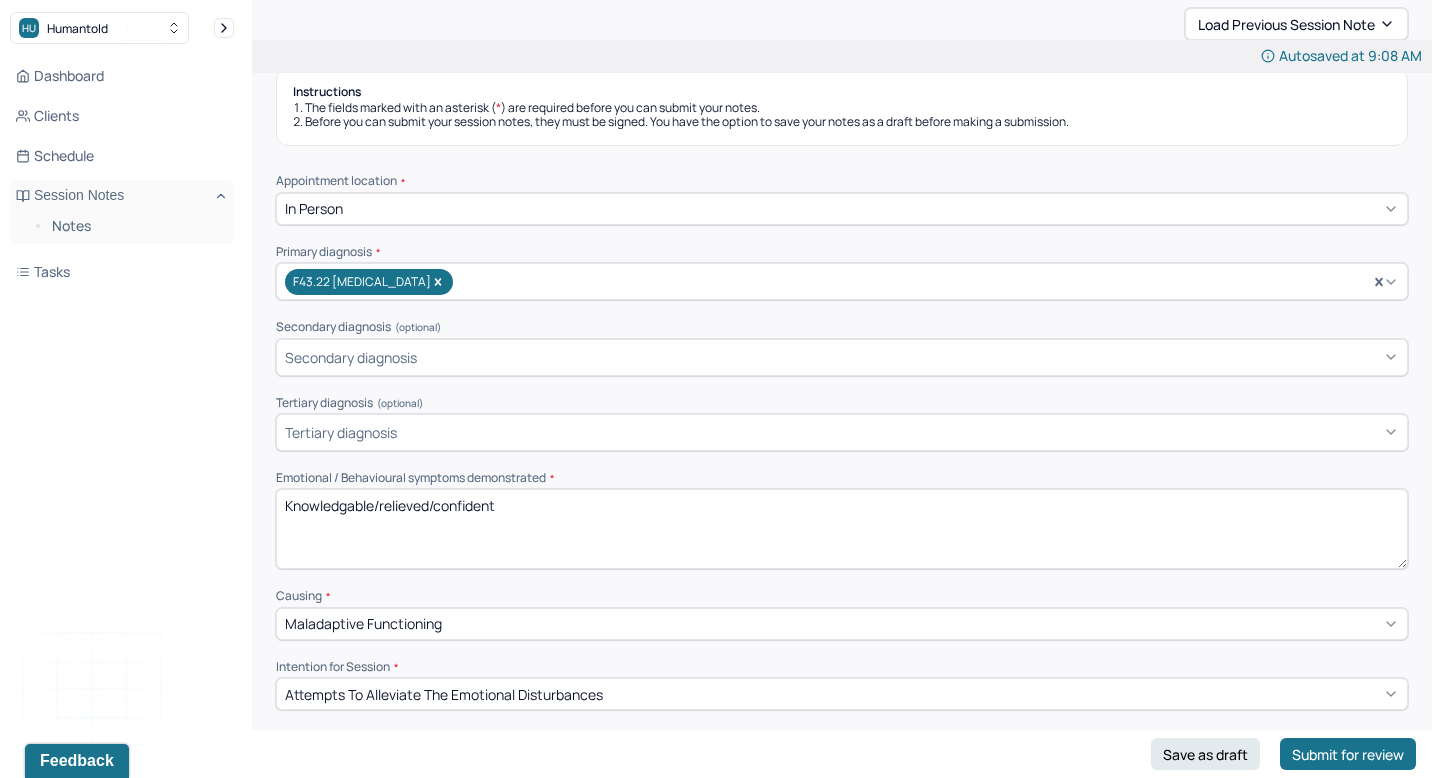 click on "Knowledgable/relieved/confident" at bounding box center (842, 529) 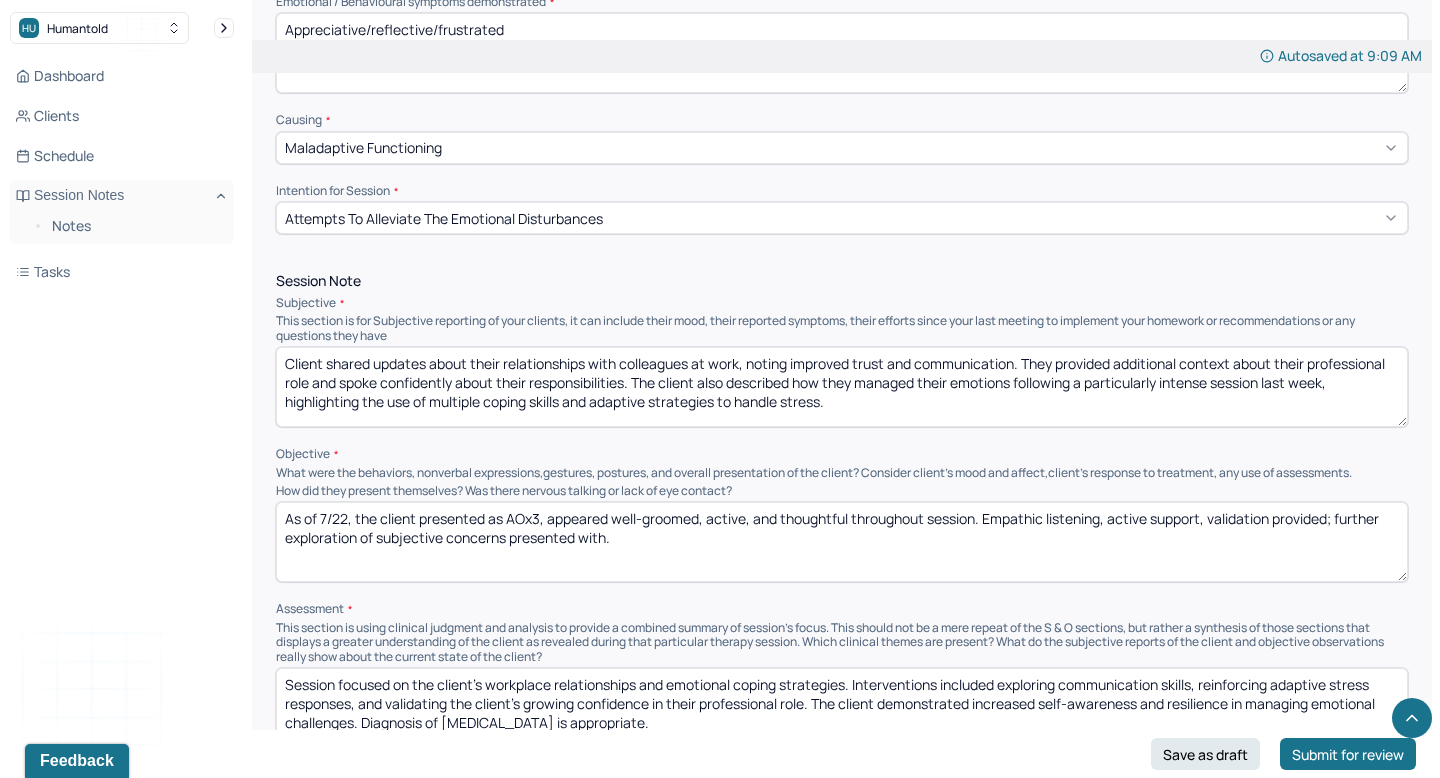 scroll, scrollTop: 786, scrollLeft: 0, axis: vertical 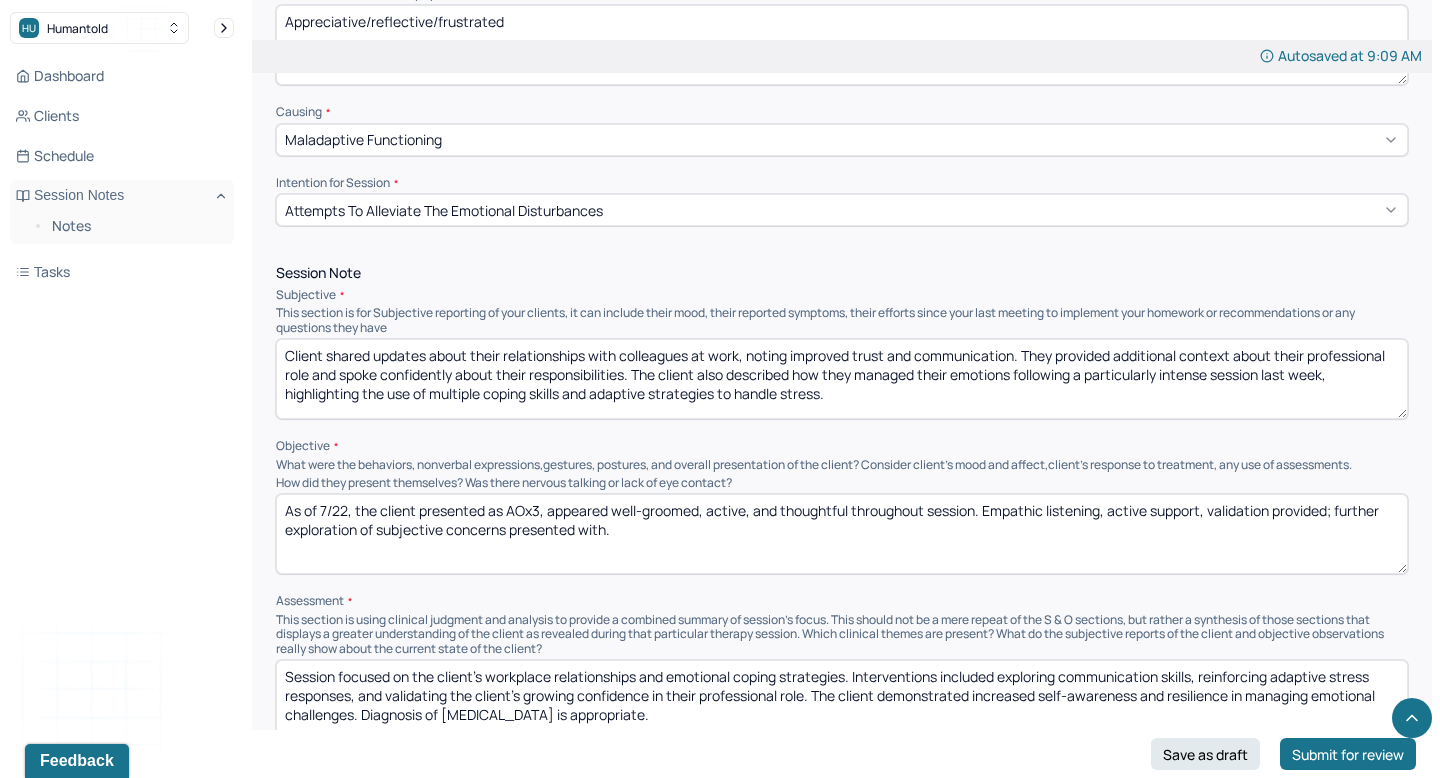 type on "Appreciative/reflective/frustrated" 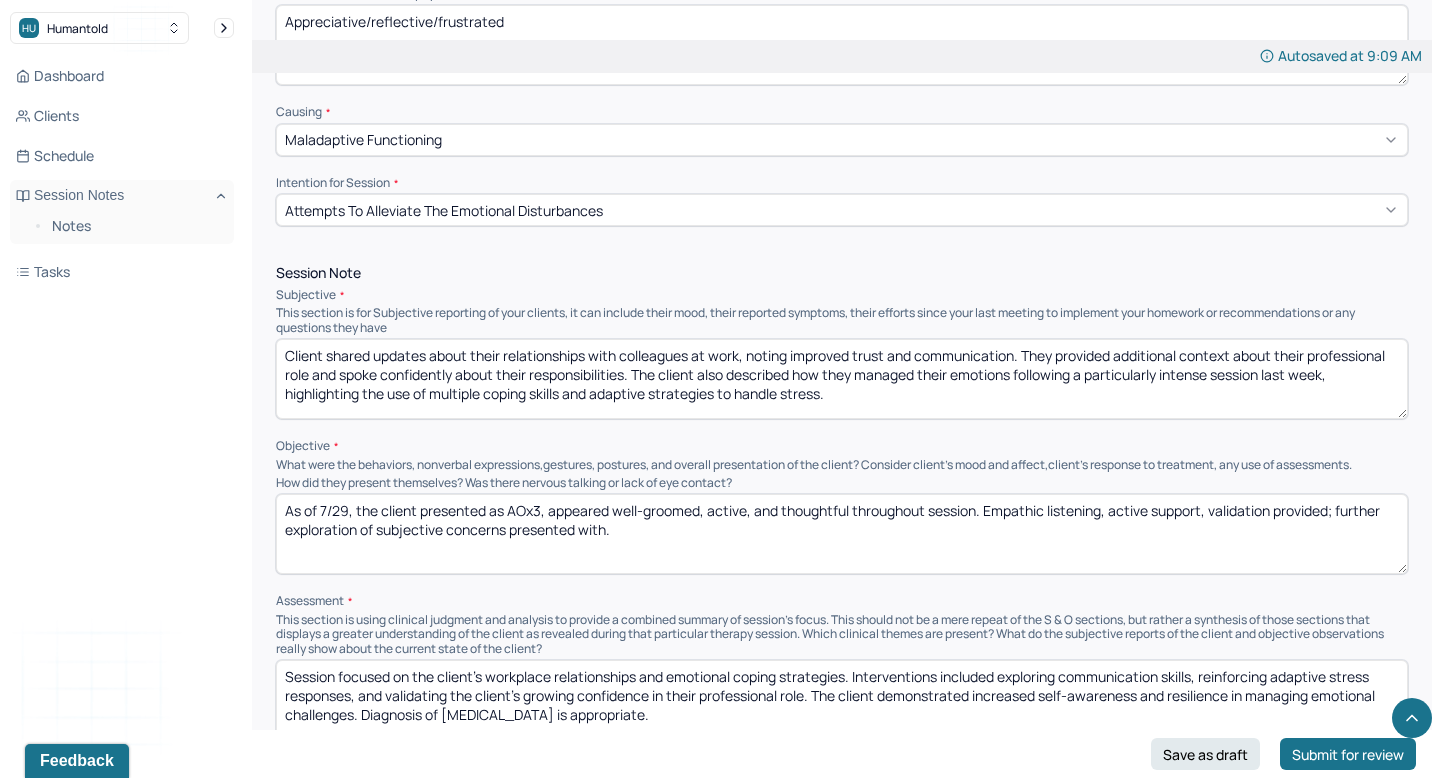 drag, startPoint x: 614, startPoint y: 509, endPoint x: 701, endPoint y: 512, distance: 87.05171 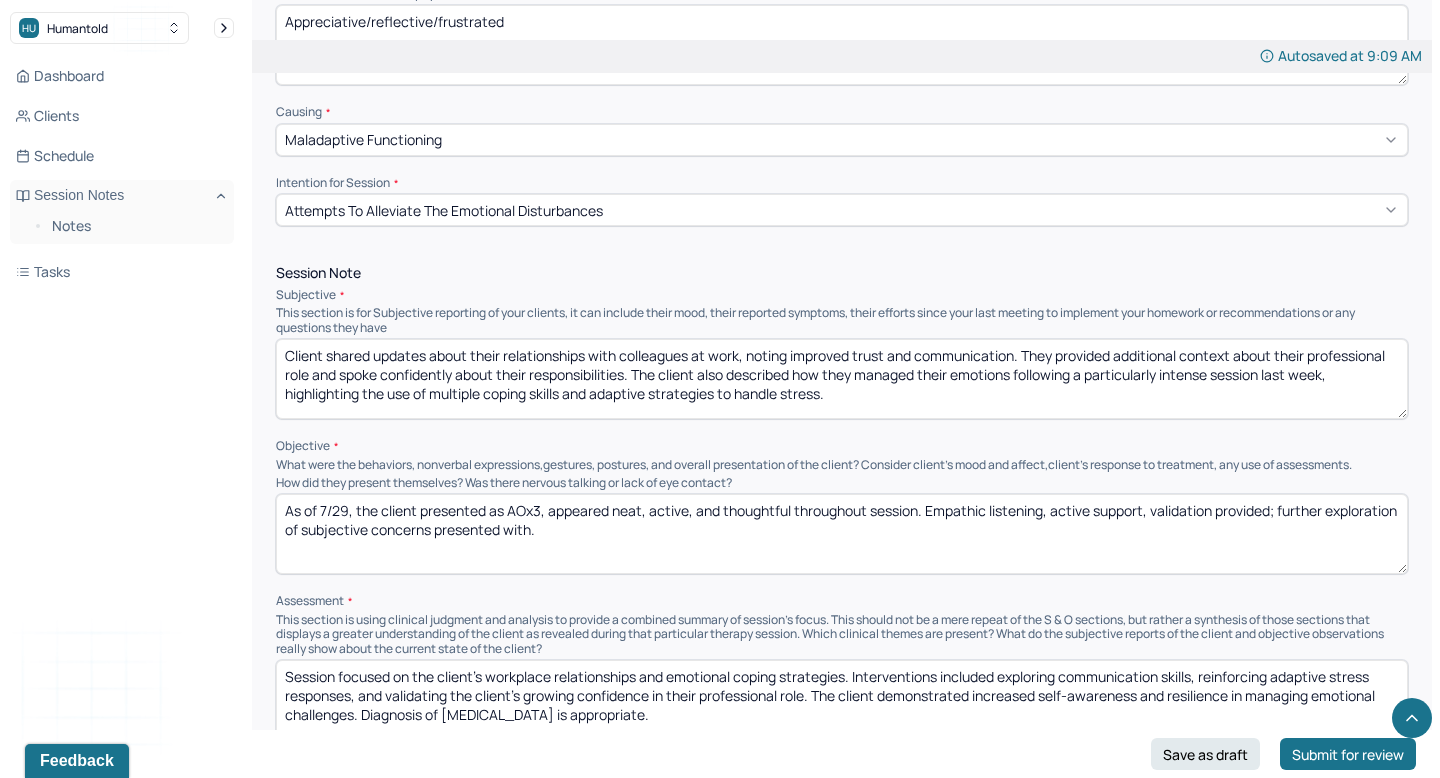 click on "As of 7/29, the client presented as AOx3, appeared well-groomed, active, and thoughtful throughout session. Empathic listening, active support, validation provided; further exploration of subjective concerns presented with." at bounding box center (842, 534) 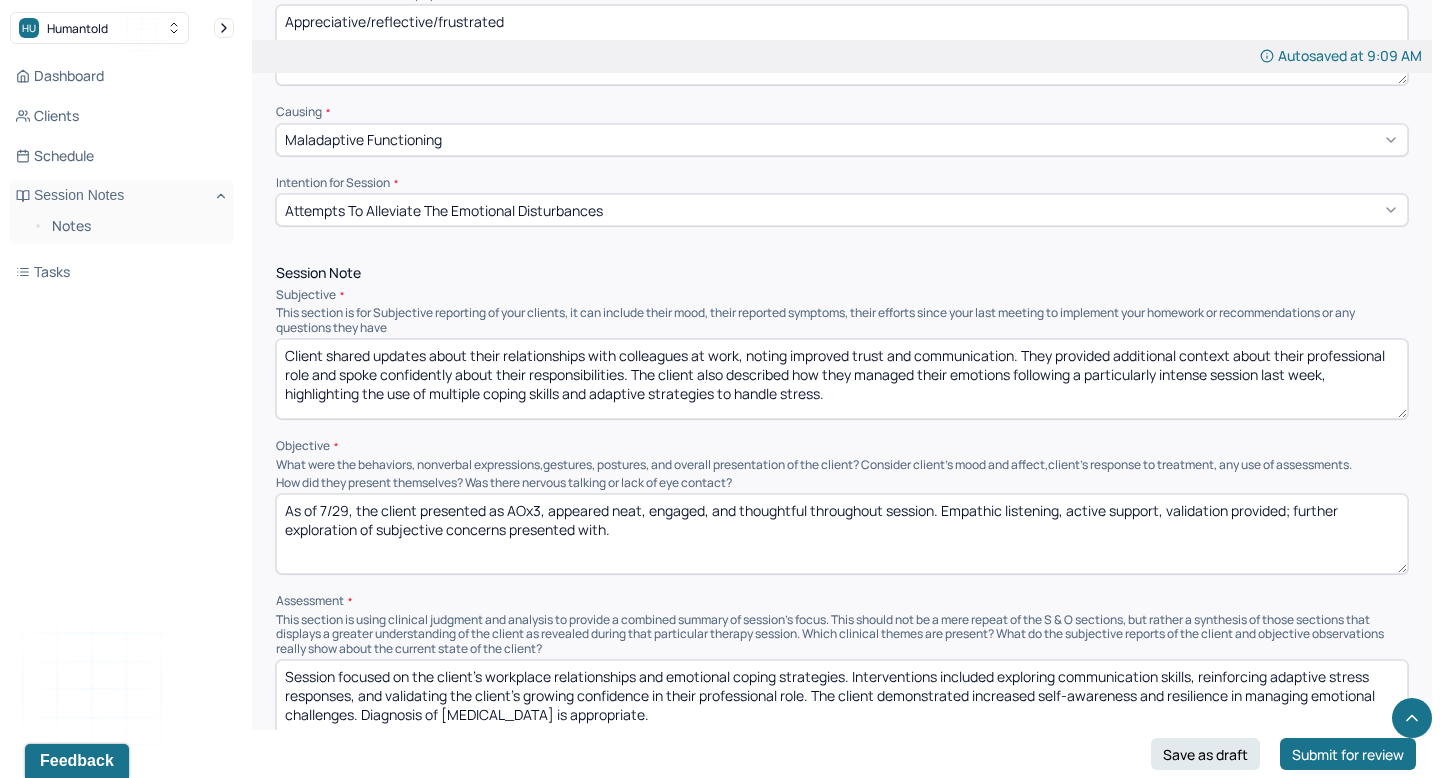 click on "As of 7/29, the client presented as AOx3, appeared well-groomed, active, and thoughtful throughout session. Empathic listening, active support, validation provided; further exploration of subjective concerns presented with." at bounding box center (842, 534) 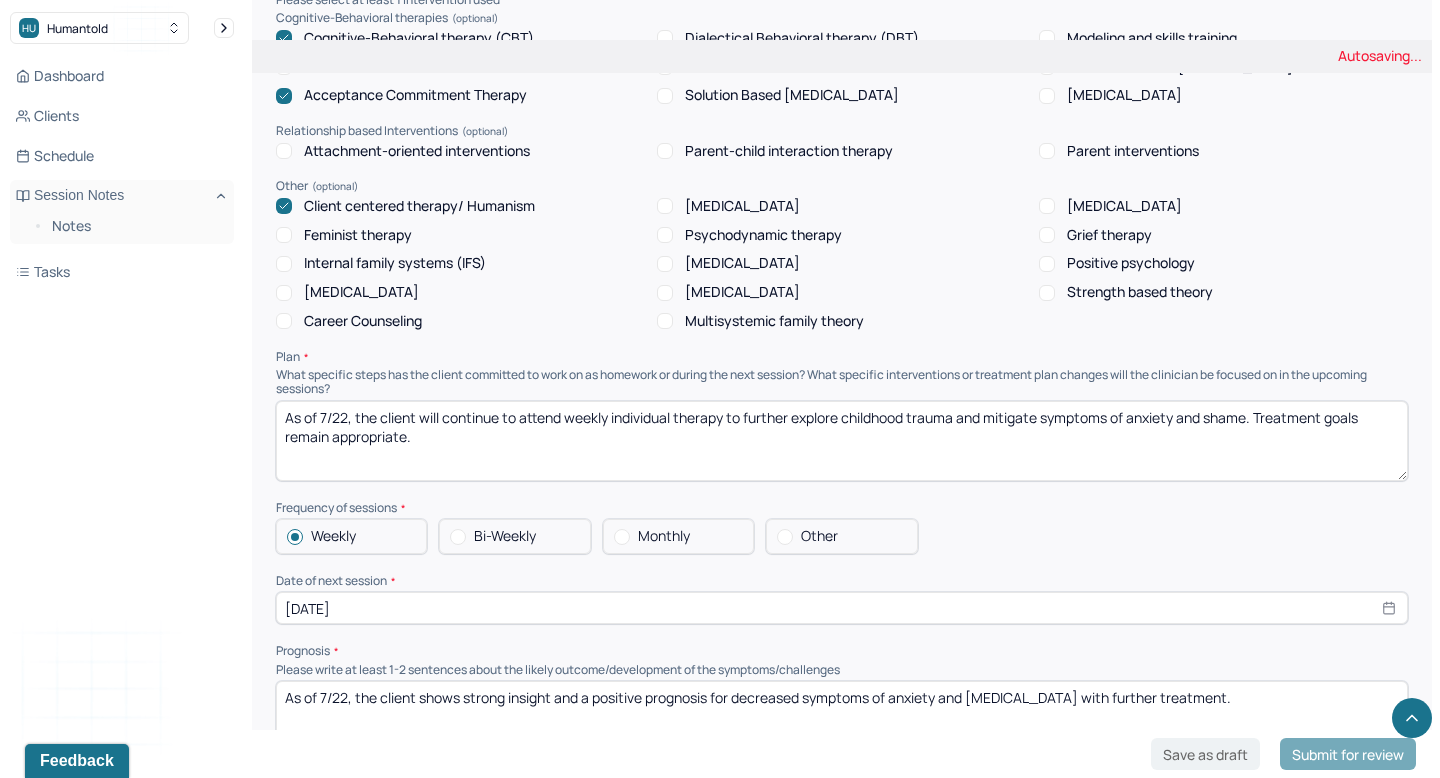 scroll, scrollTop: 1592, scrollLeft: 0, axis: vertical 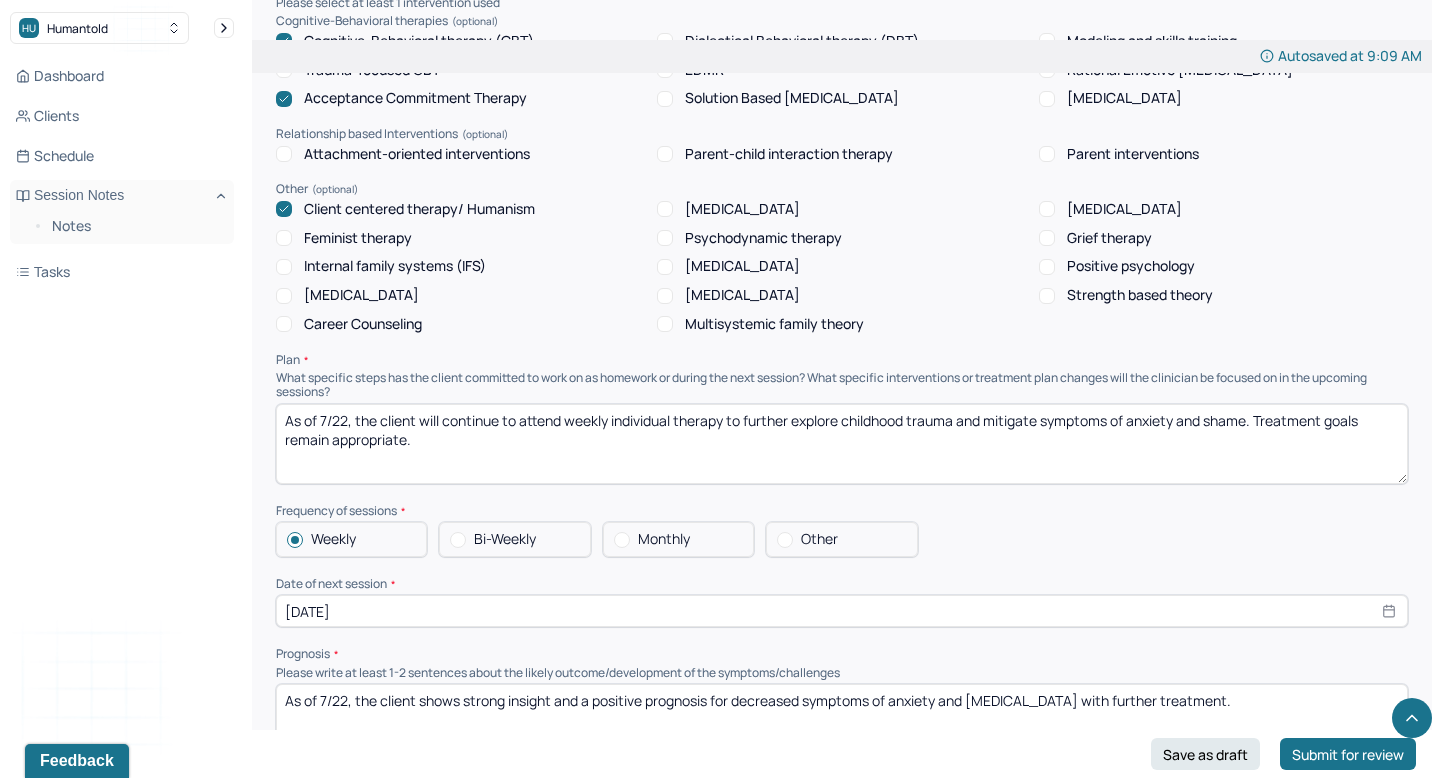 type on "As of 7/29, the client presented as AOx3, appeared neat, engaged, and reflective throughout session. Empathic listening, active support, validation provided; further exploration of subjective concerns presented with." 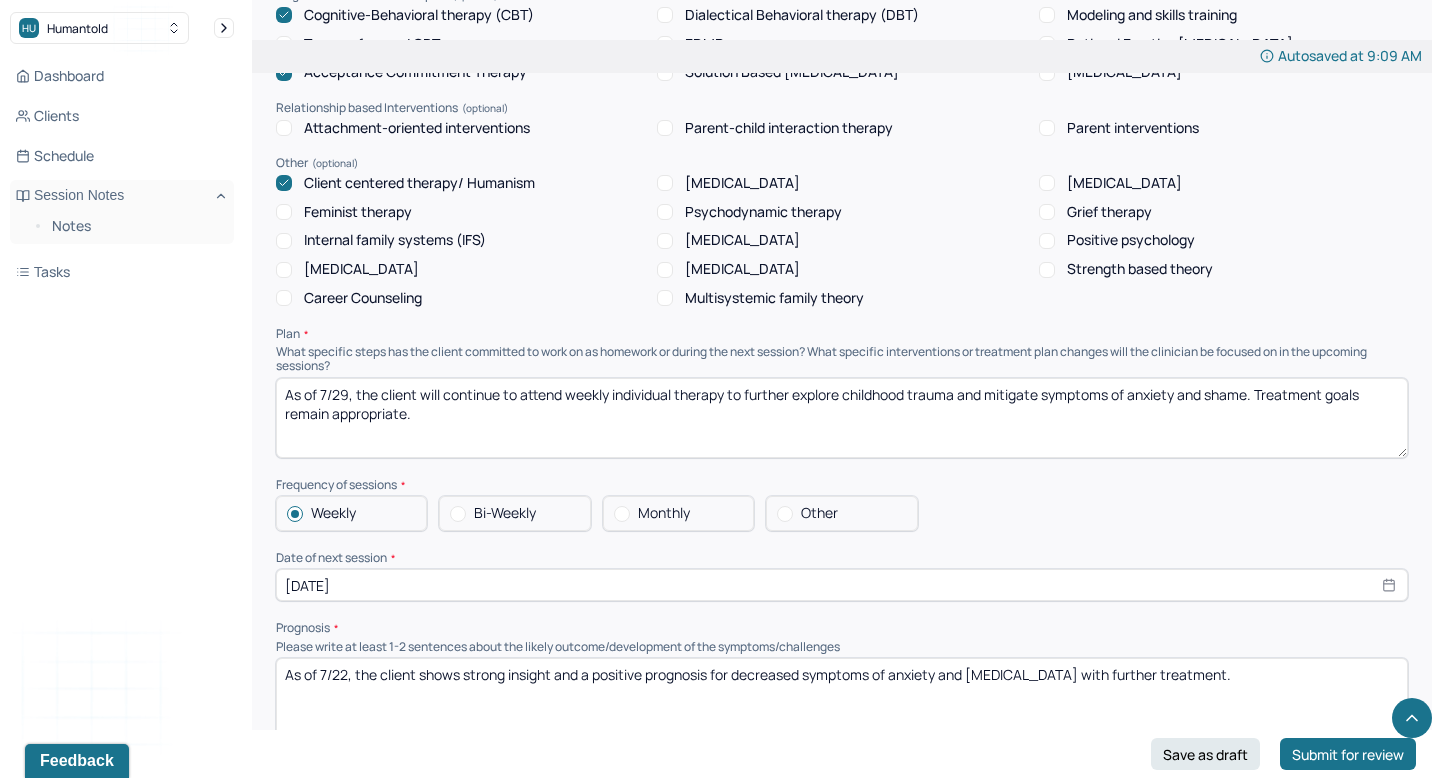 scroll, scrollTop: 1624, scrollLeft: 0, axis: vertical 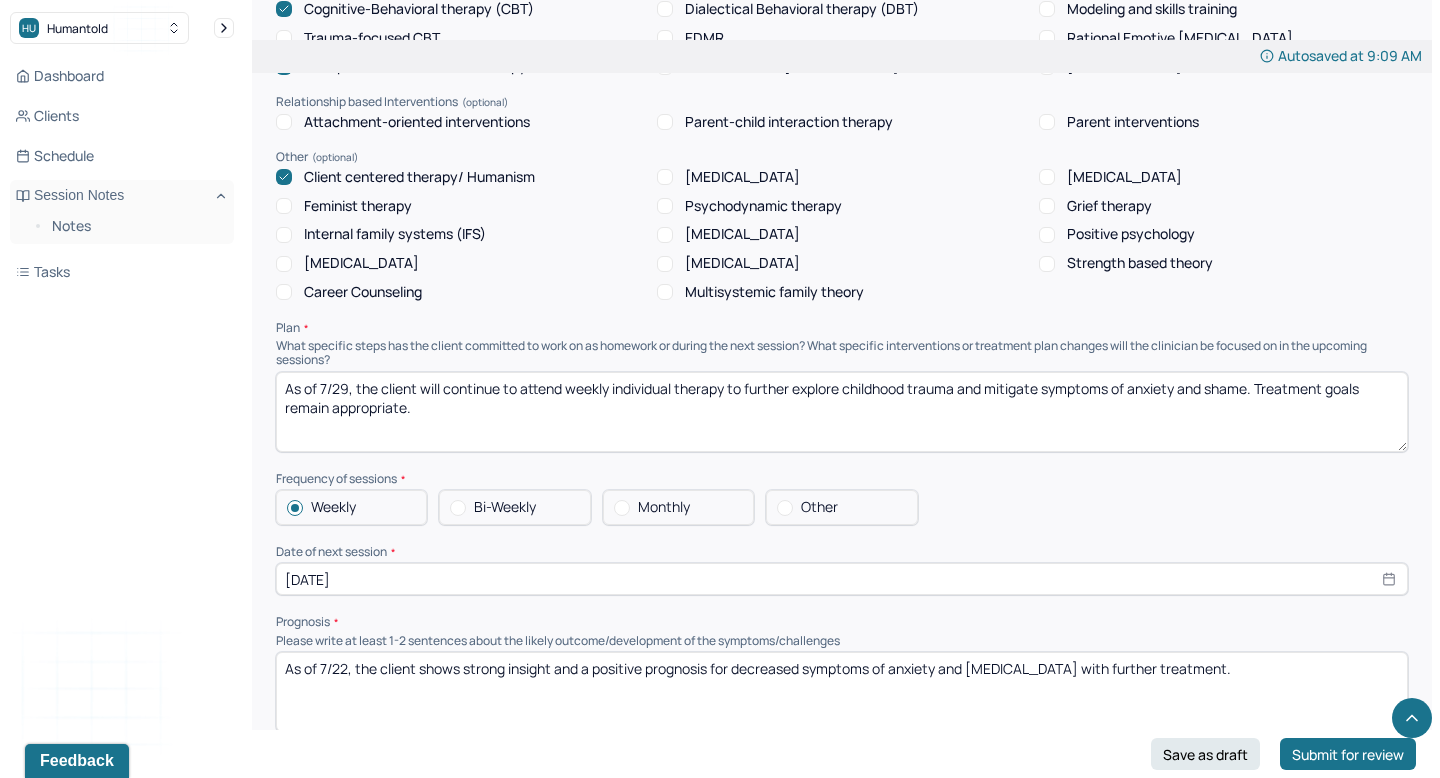 type on "As of 7/29, the client will continue to attend weekly individual therapy to further explore childhood trauma and mitigate symptoms of anxiety and shame. Treatment goals remain appropriate." 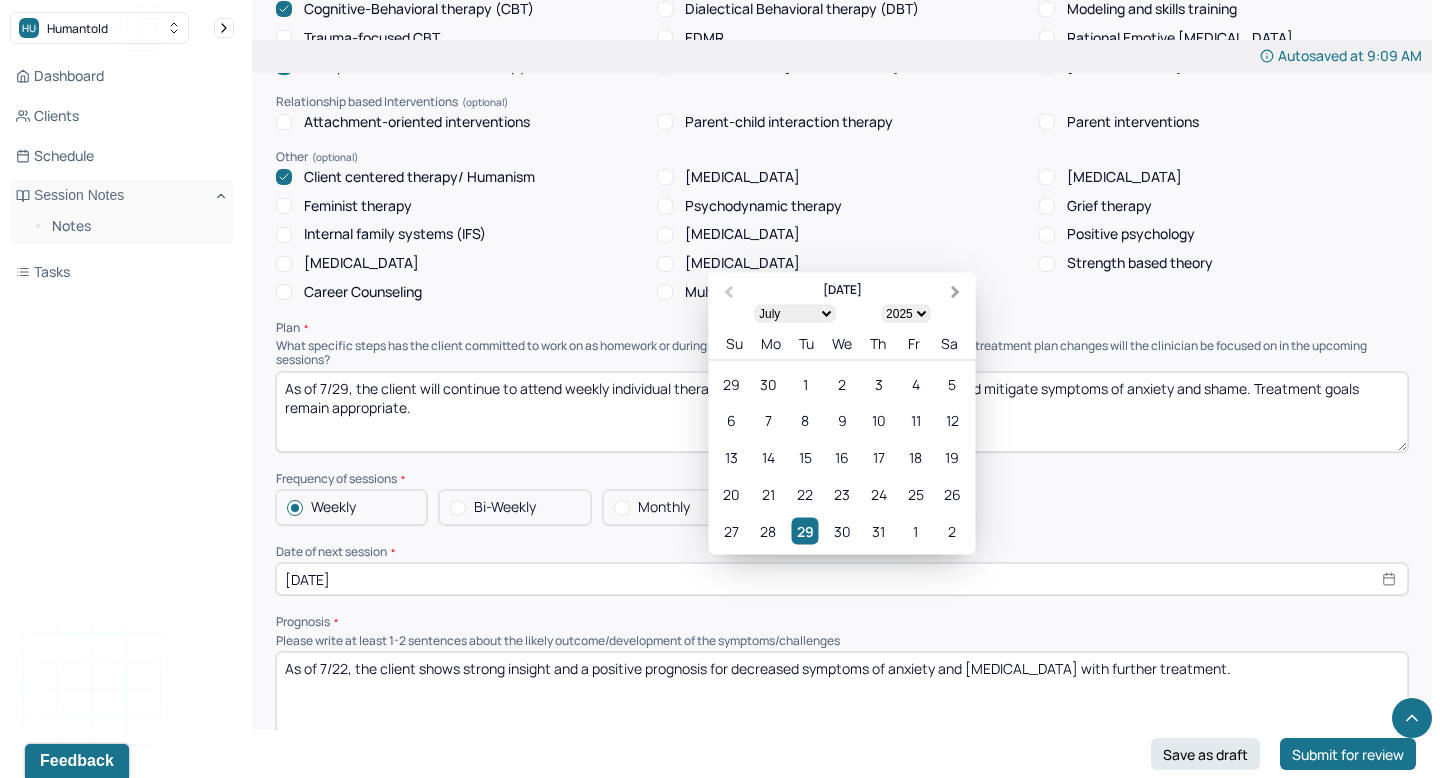 click on "Next Month" at bounding box center [958, 294] 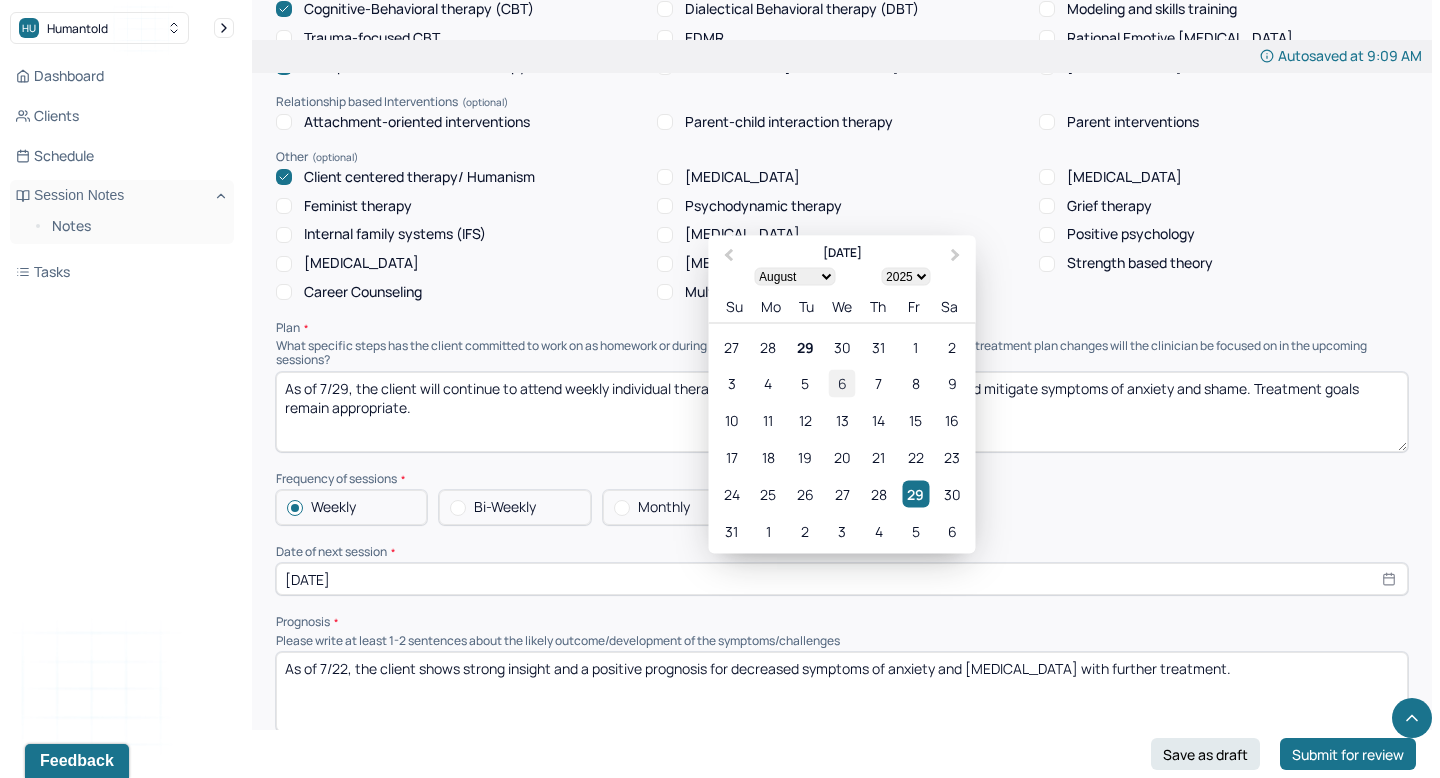 click on "6" at bounding box center (841, 383) 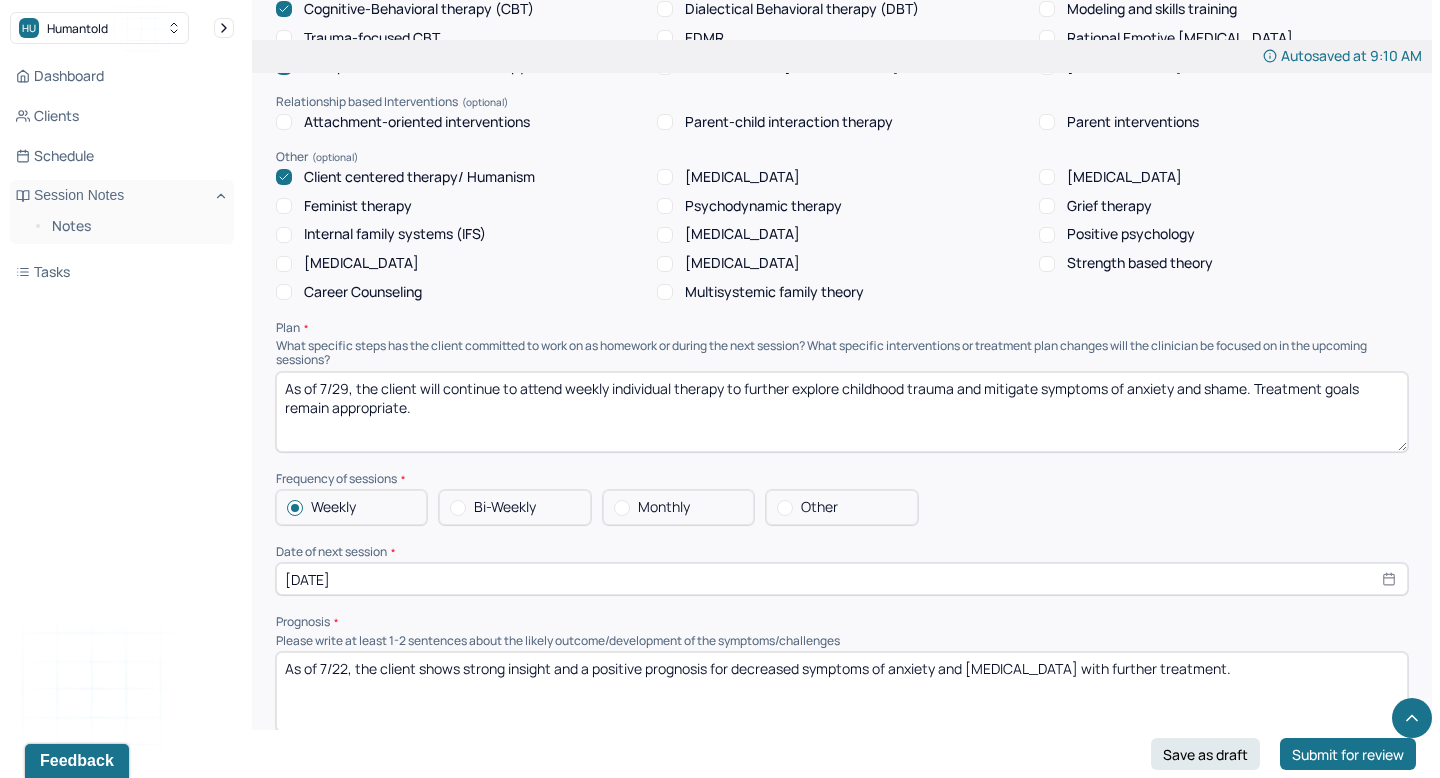 click on "As of 7/22, the client shows strong insight and a positive prognosis for decreased symptoms of anxiety and depression with further treatment." at bounding box center (842, 692) 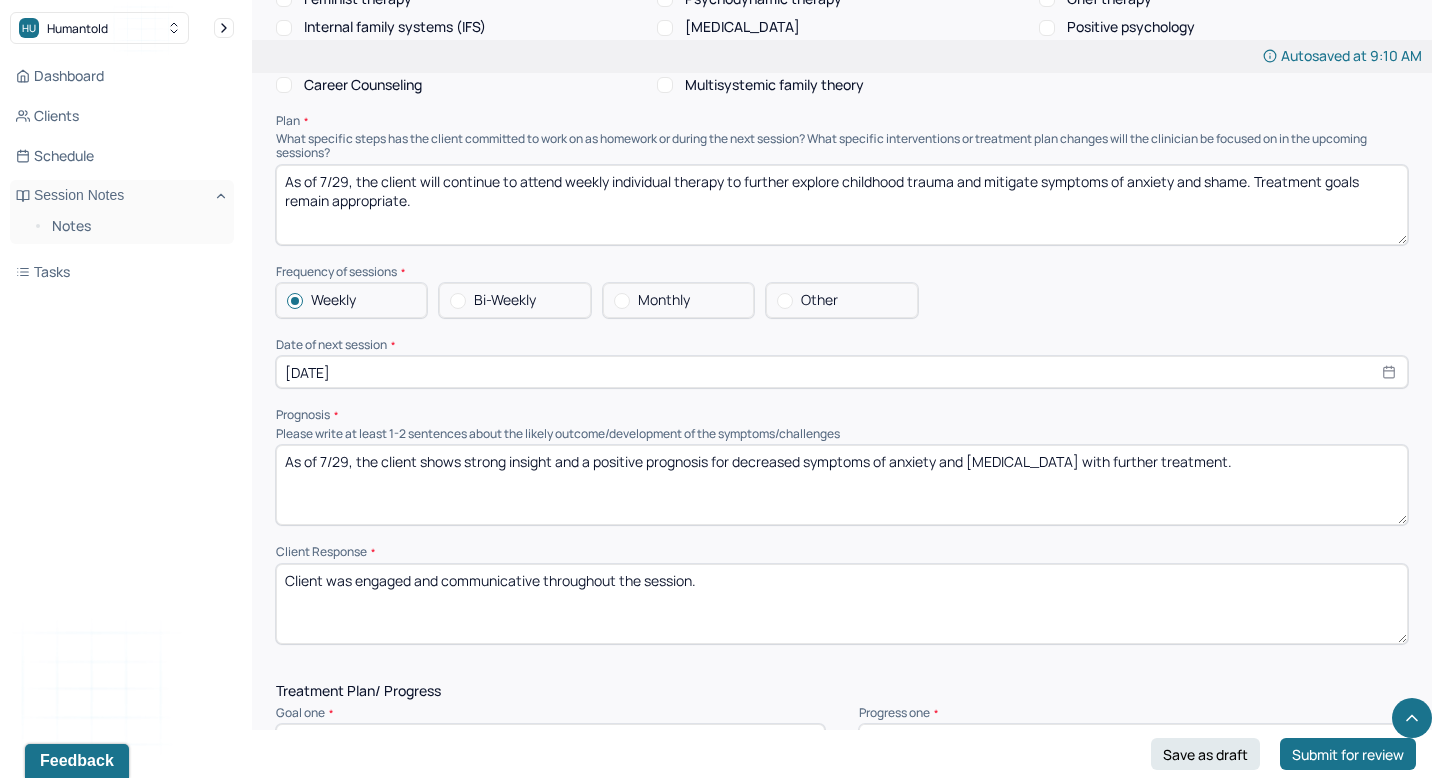 scroll, scrollTop: 1832, scrollLeft: 0, axis: vertical 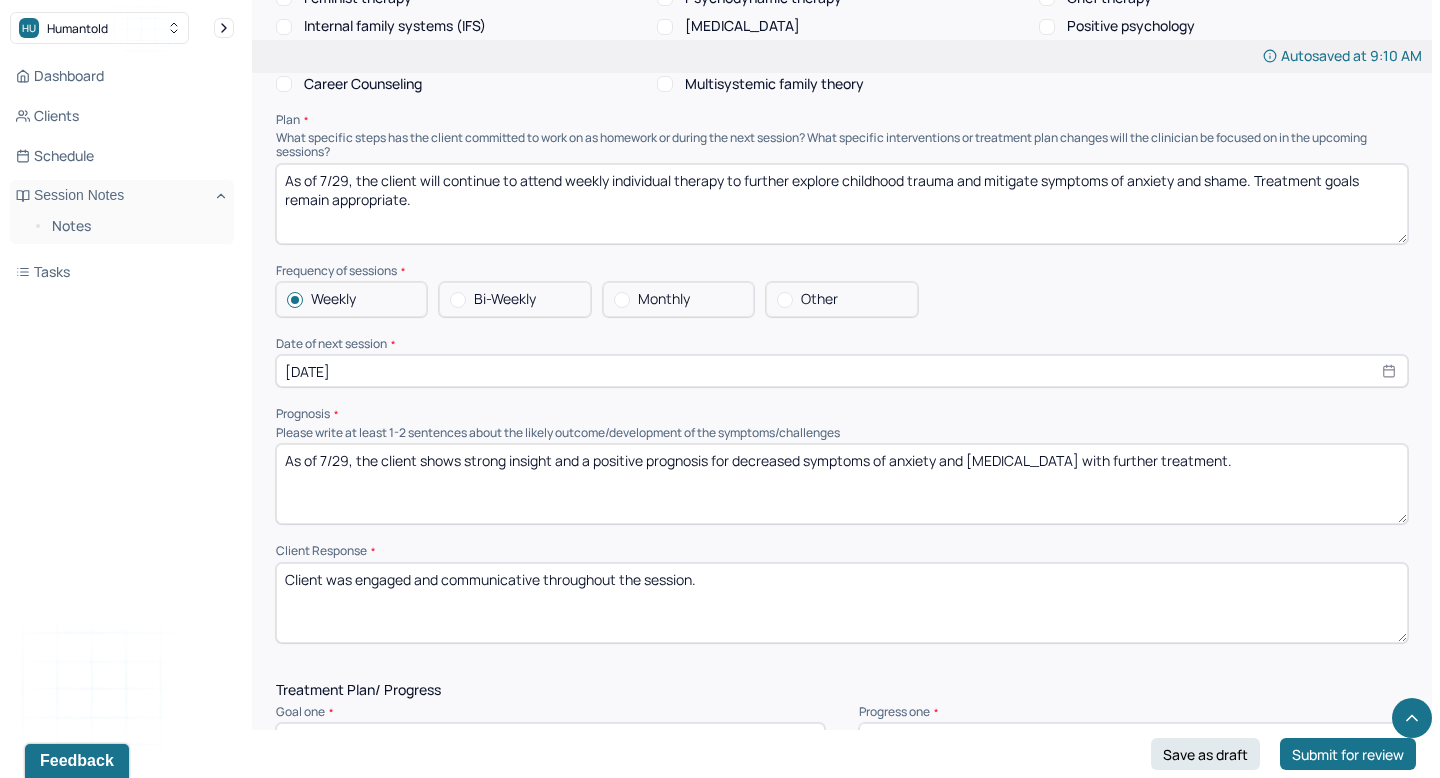 type on "As of 7/29, the client shows strong insight and a positive prognosis for decreased symptoms of anxiety and depression with further treatment." 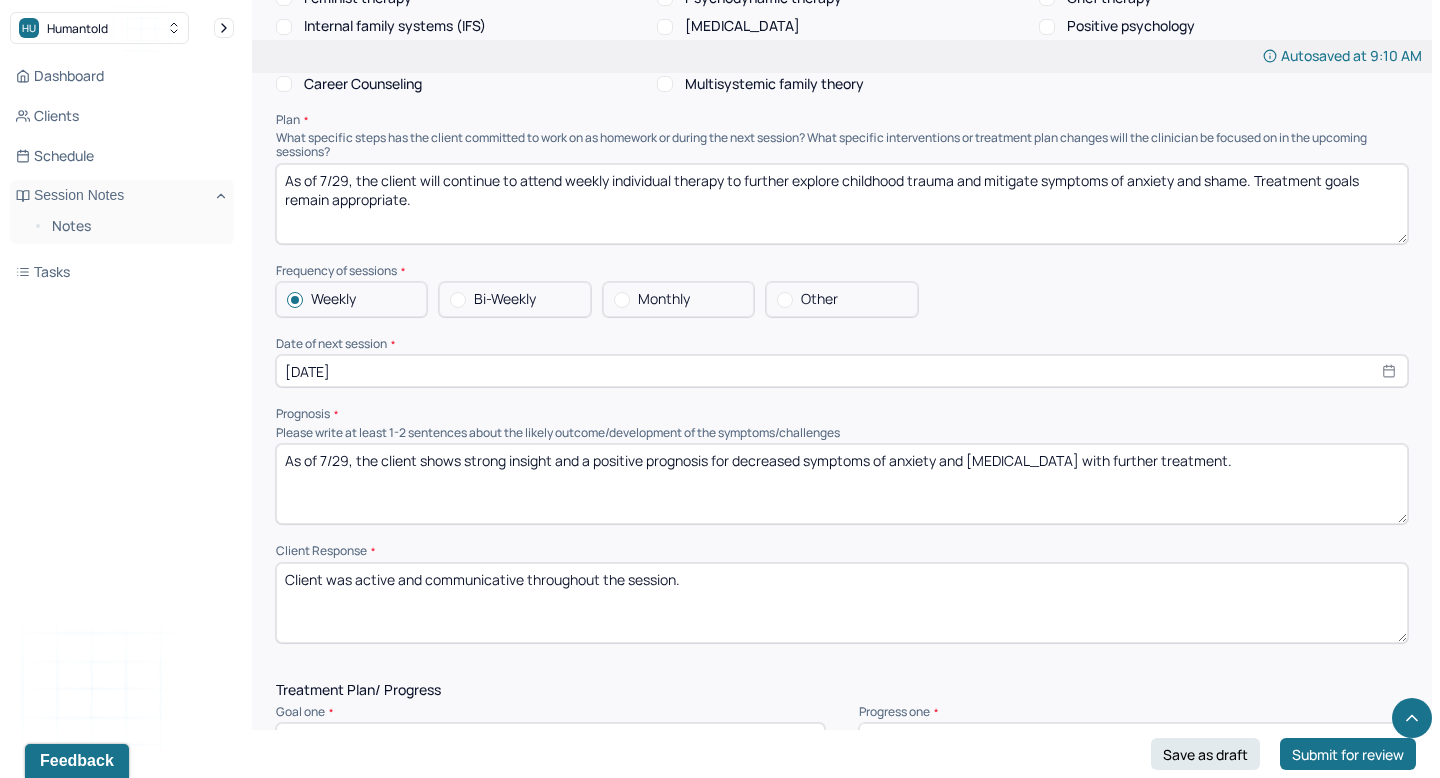 click on "Client was engaged and communicative throughout the session." at bounding box center [842, 603] 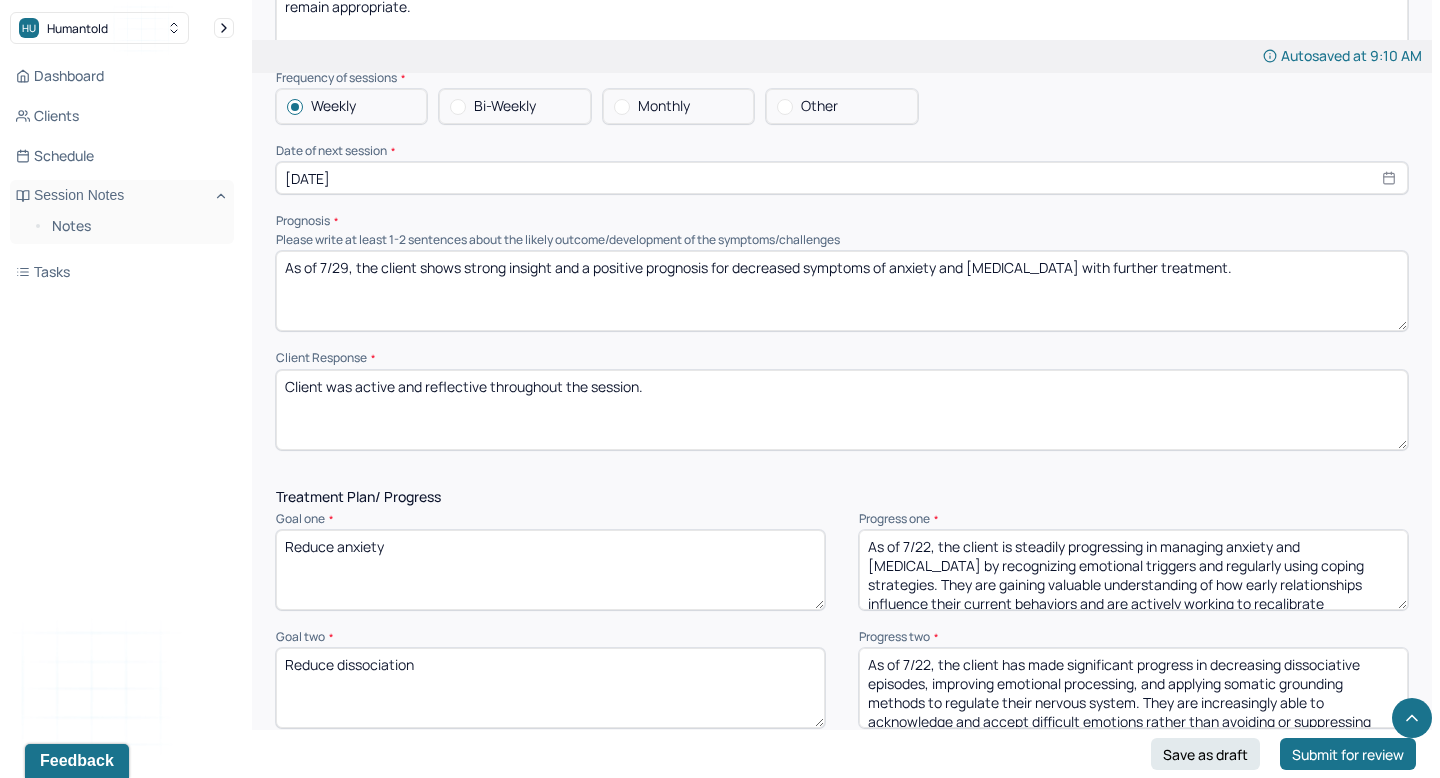 scroll, scrollTop: 2047, scrollLeft: 0, axis: vertical 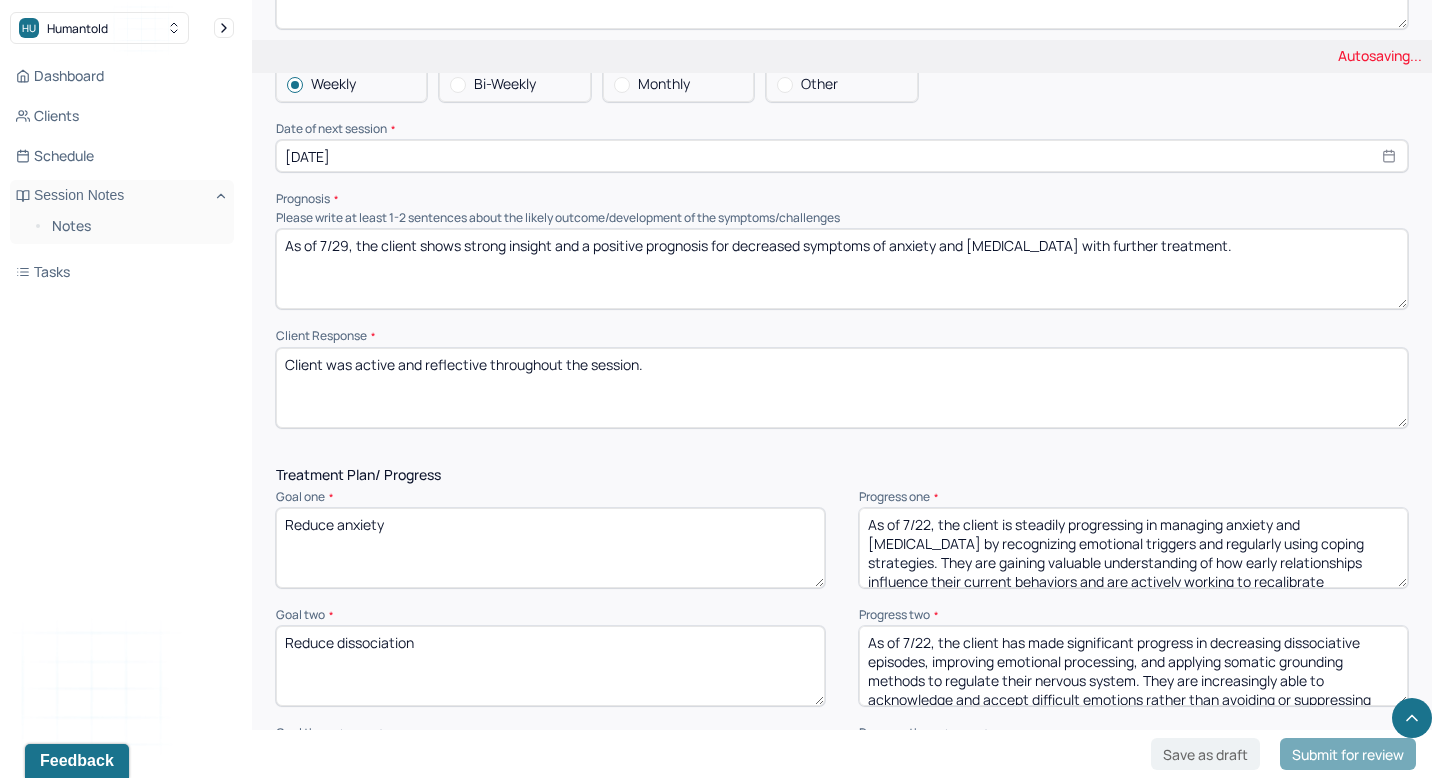 type on "Client was active and reflective throughout the session." 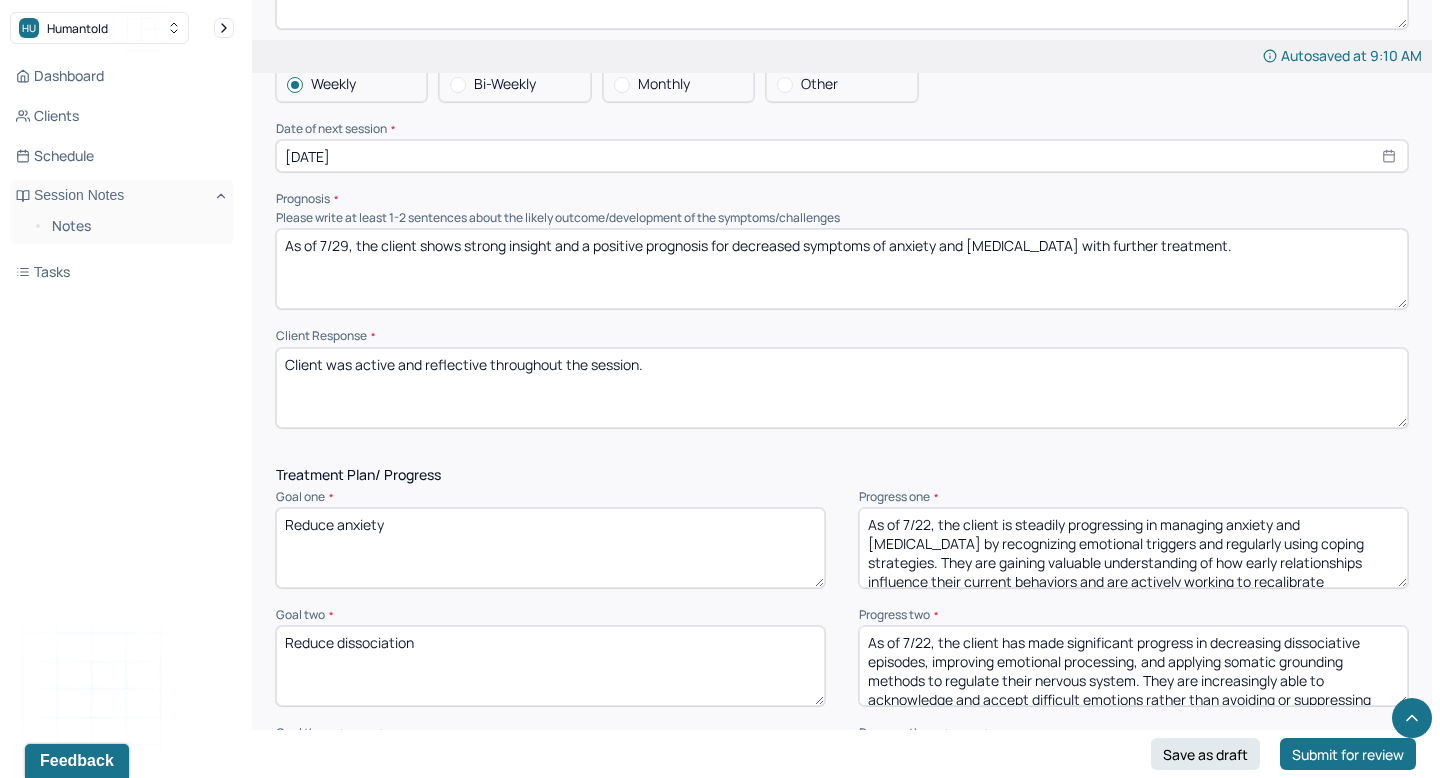 paste on "9, the client continues to make steady progress in managing anxiety and depression through regular use of coping strategies and increased emotional awareness. They are gaining insight into how early relationships shape current patterns and are working to adjust expectations in family dynamics. The client remains committed to self-reflection, aiming to shift unhelpful behaviors and build greater emotional stability" 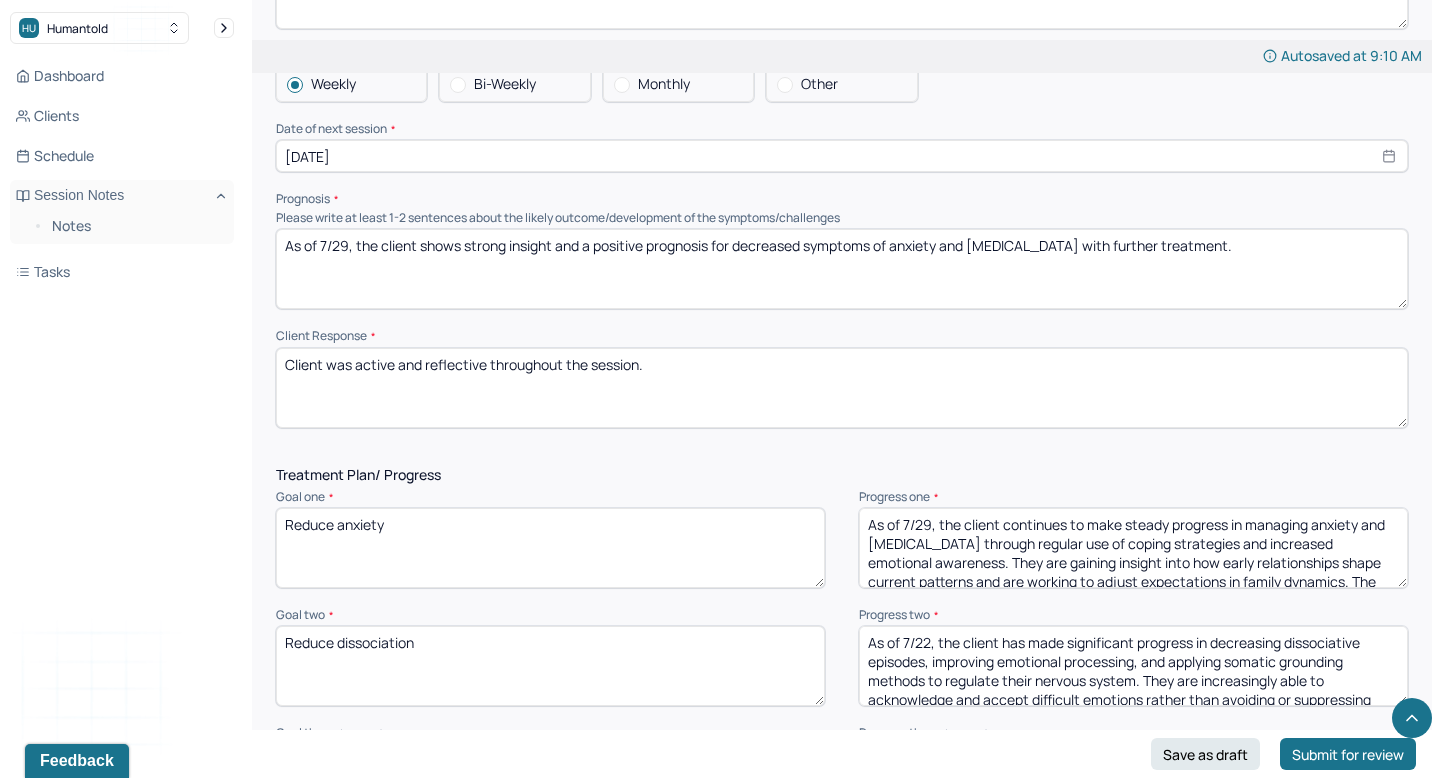 scroll, scrollTop: 41, scrollLeft: 0, axis: vertical 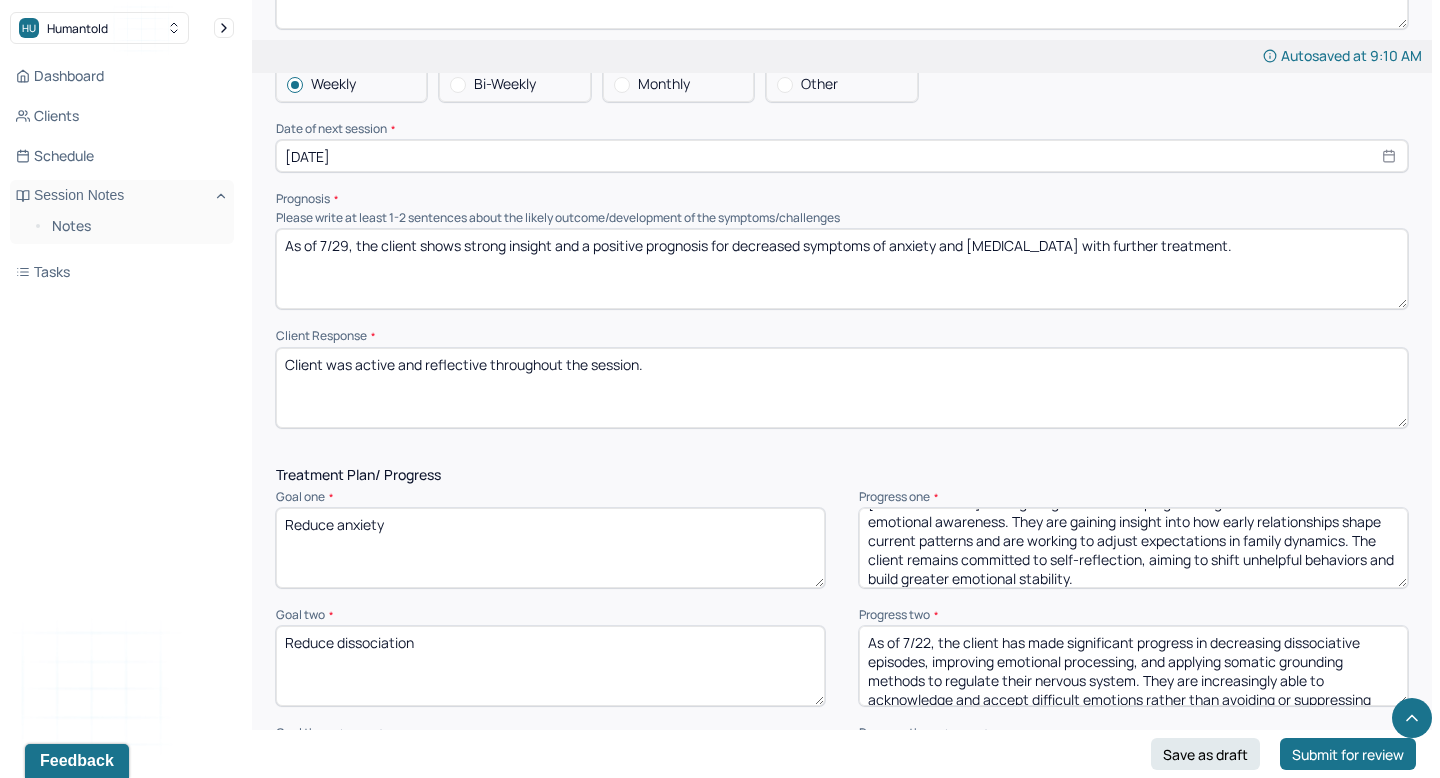 type on "As of 7/29, the client continues to make steady progress in managing anxiety and depression through regular use of coping strategies and increased emotional awareness. They are gaining insight into how early relationships shape current patterns and are working to adjust expectations in family dynamics. The client remains committed to self-reflection, aiming to shift unhelpful behaviors and build greater emotional stability." 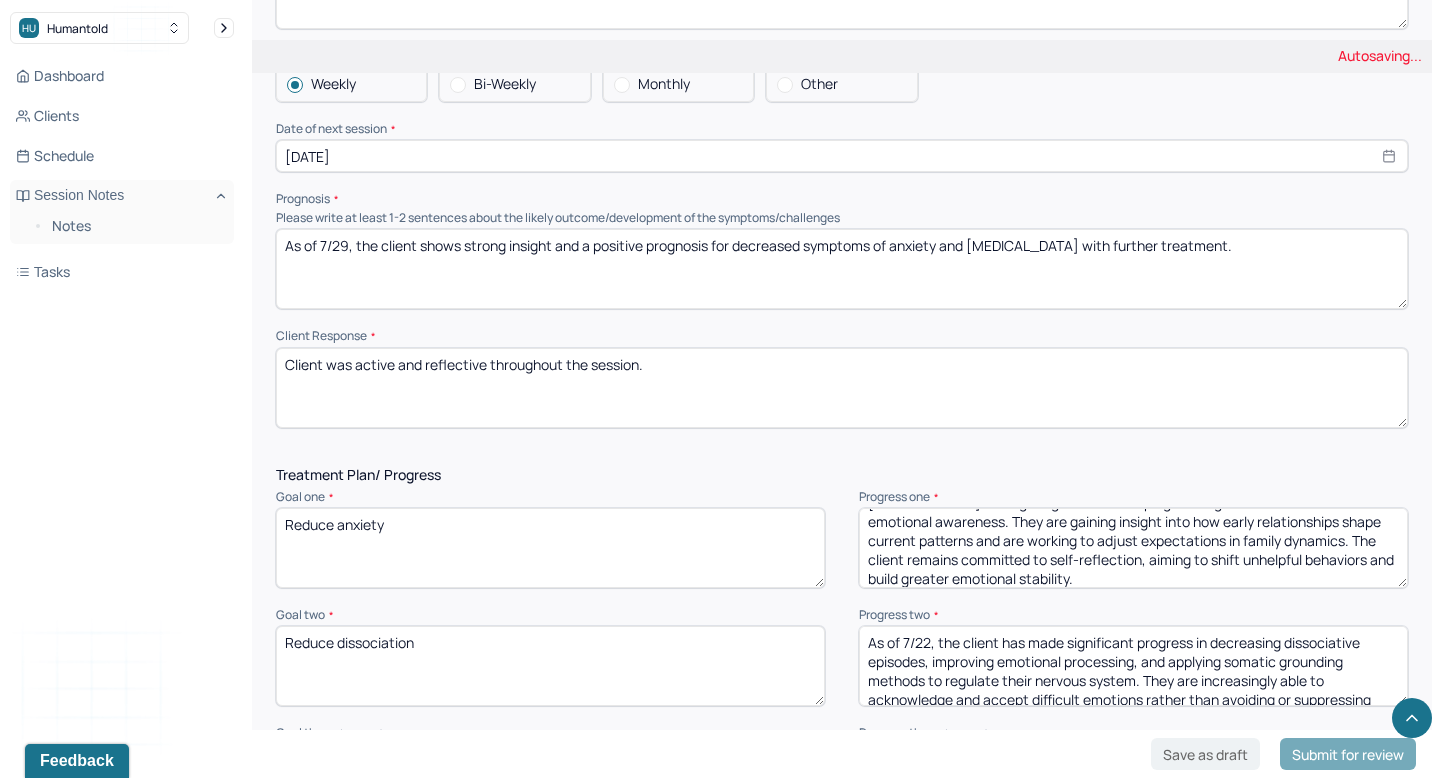click on "As of 7/22, the client has made significant progress in decreasing dissociative episodes, improving emotional processing, and applying somatic grounding methods to regulate their nervous system. They are increasingly able to acknowledge and accept difficult emotions rather than avoiding or suppressing them. The client is cultivating greater self-compassion and psychological flexibility, demonstrating clear growth in both personal and professional areas. They remain open to exploring and adapting coping strategies to better suit their needs." at bounding box center (1133, 666) 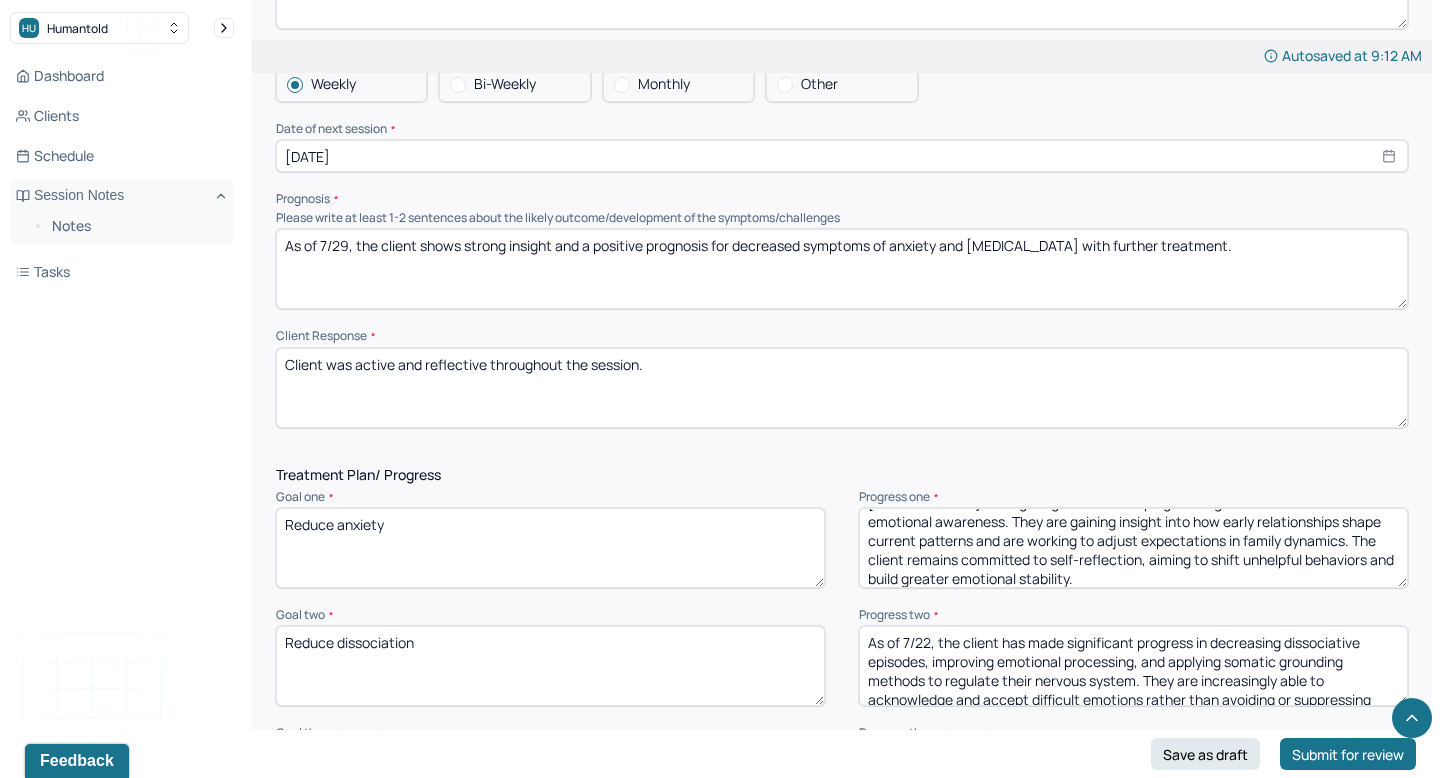 paste on "9, the client has made notable progress in reducing dissociation, improving emotional processing, and using somatic grounding to support regulation. They are more able to acknowledge difficult emotions and are developing greater self-compassion and flexibility. The client continues to adapt coping tools to support growth across personal and professional area" 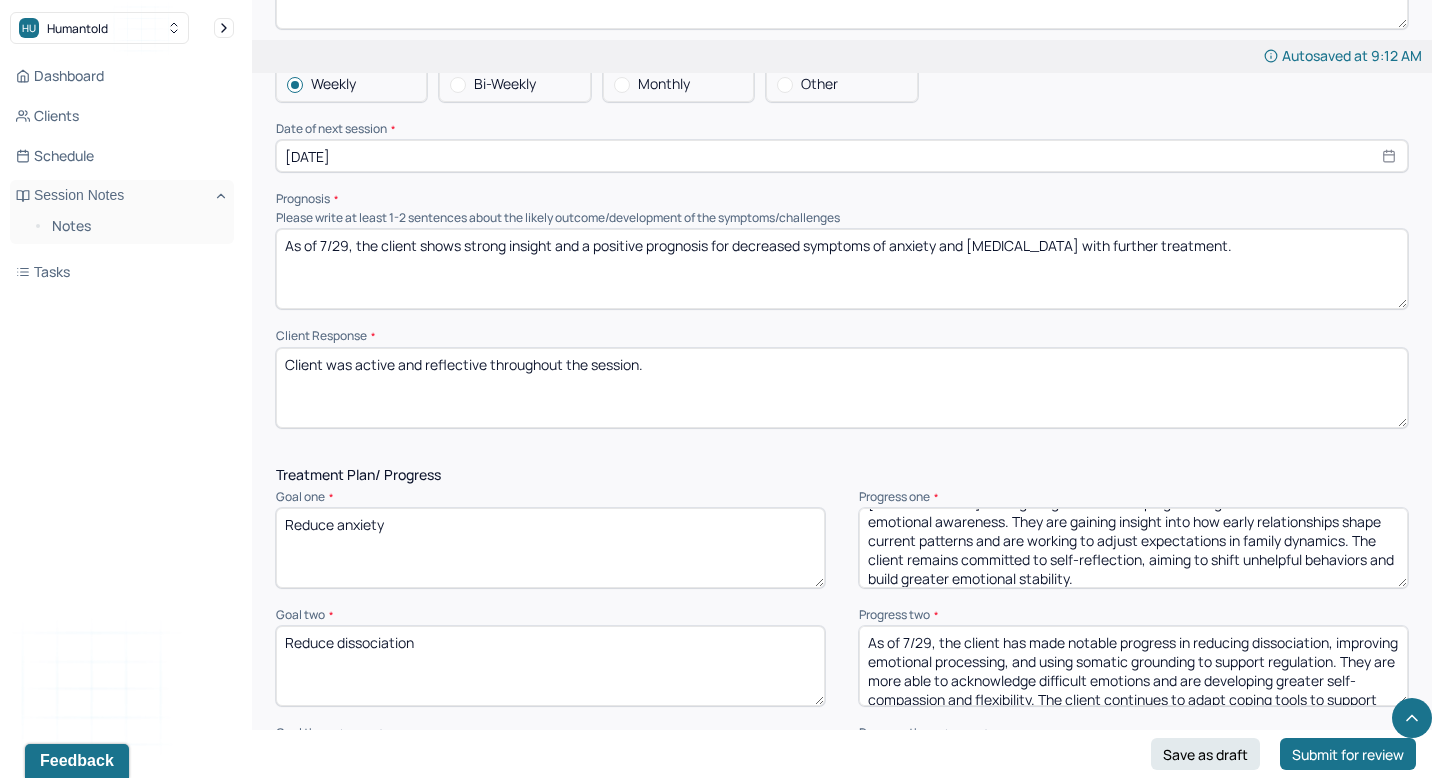 scroll, scrollTop: 22, scrollLeft: 0, axis: vertical 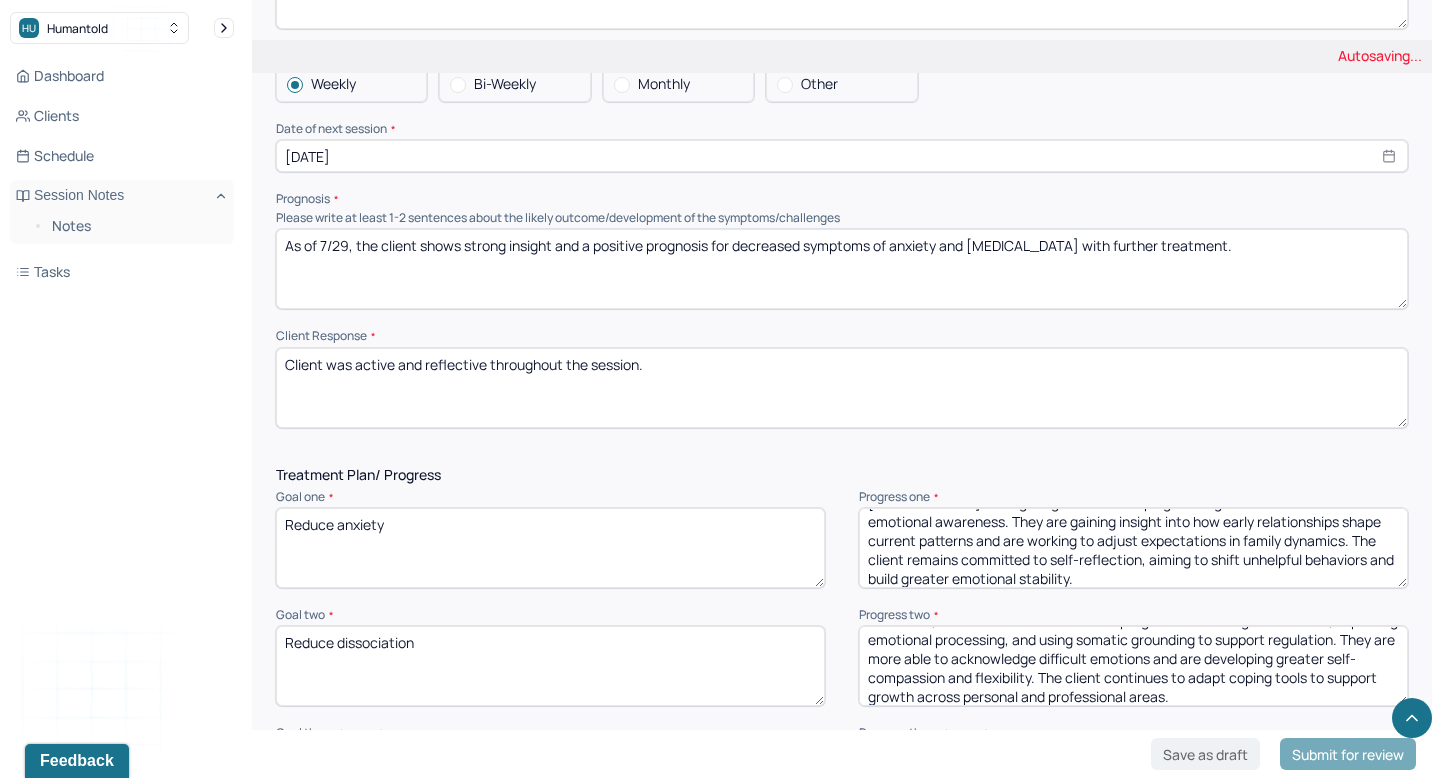 type on "As of 7/29, the client has made notable progress in reducing dissociation, improving emotional processing, and using somatic grounding to support regulation. They are more able to acknowledge difficult emotions and are developing greater self-compassion and flexibility. The client continues to adapt coping tools to support growth across personal and professional areas." 